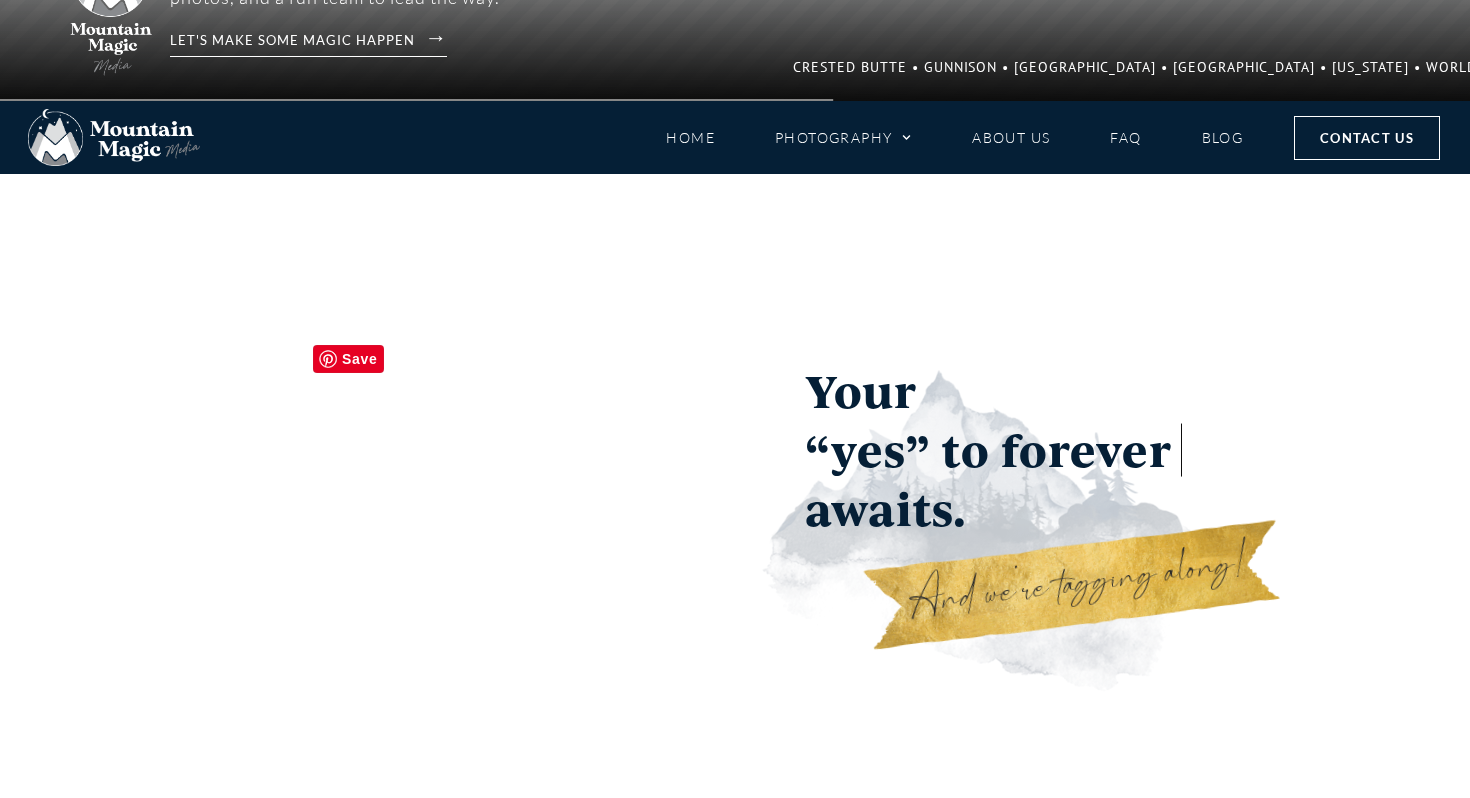 scroll, scrollTop: 530, scrollLeft: 0, axis: vertical 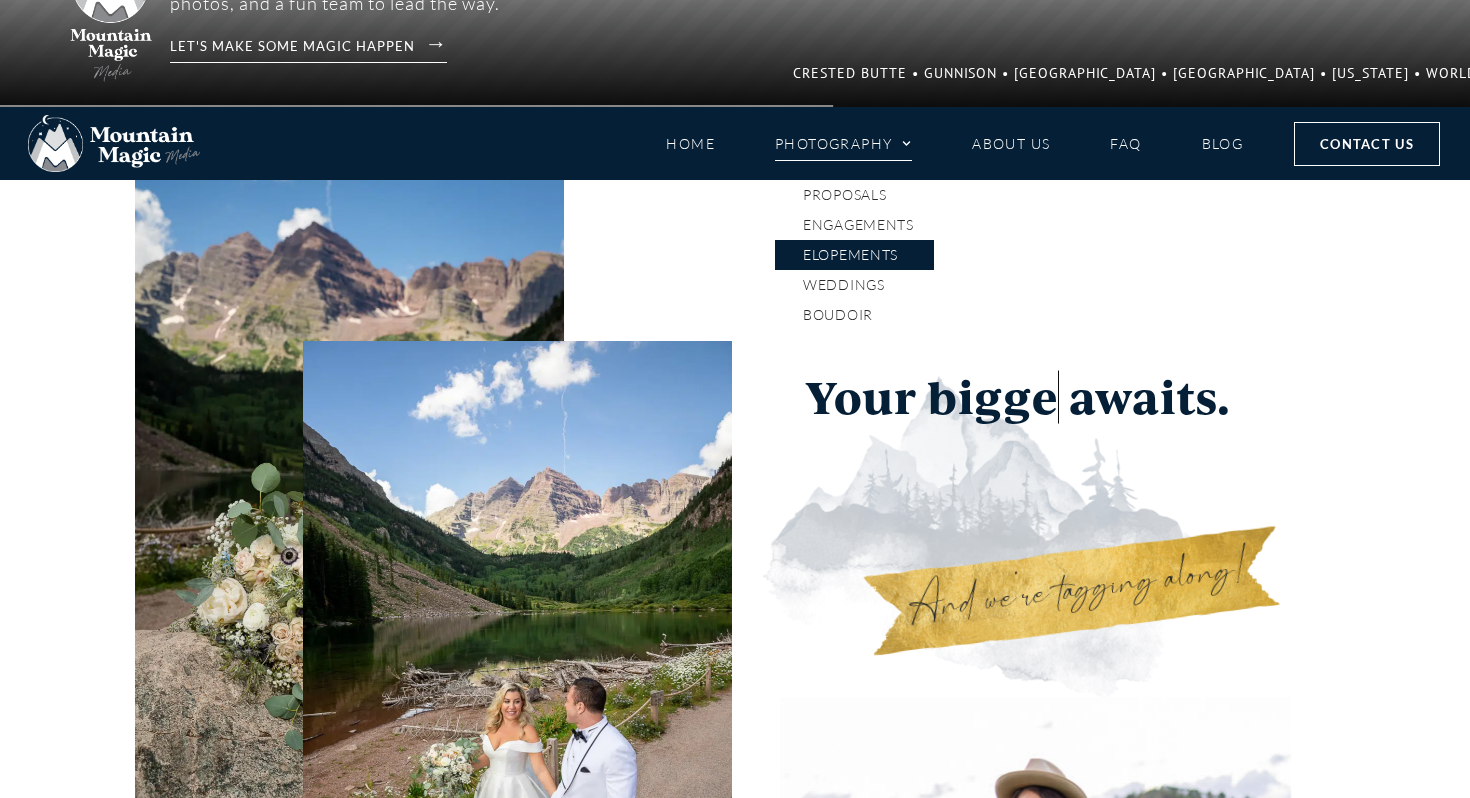 click on "Elopements" 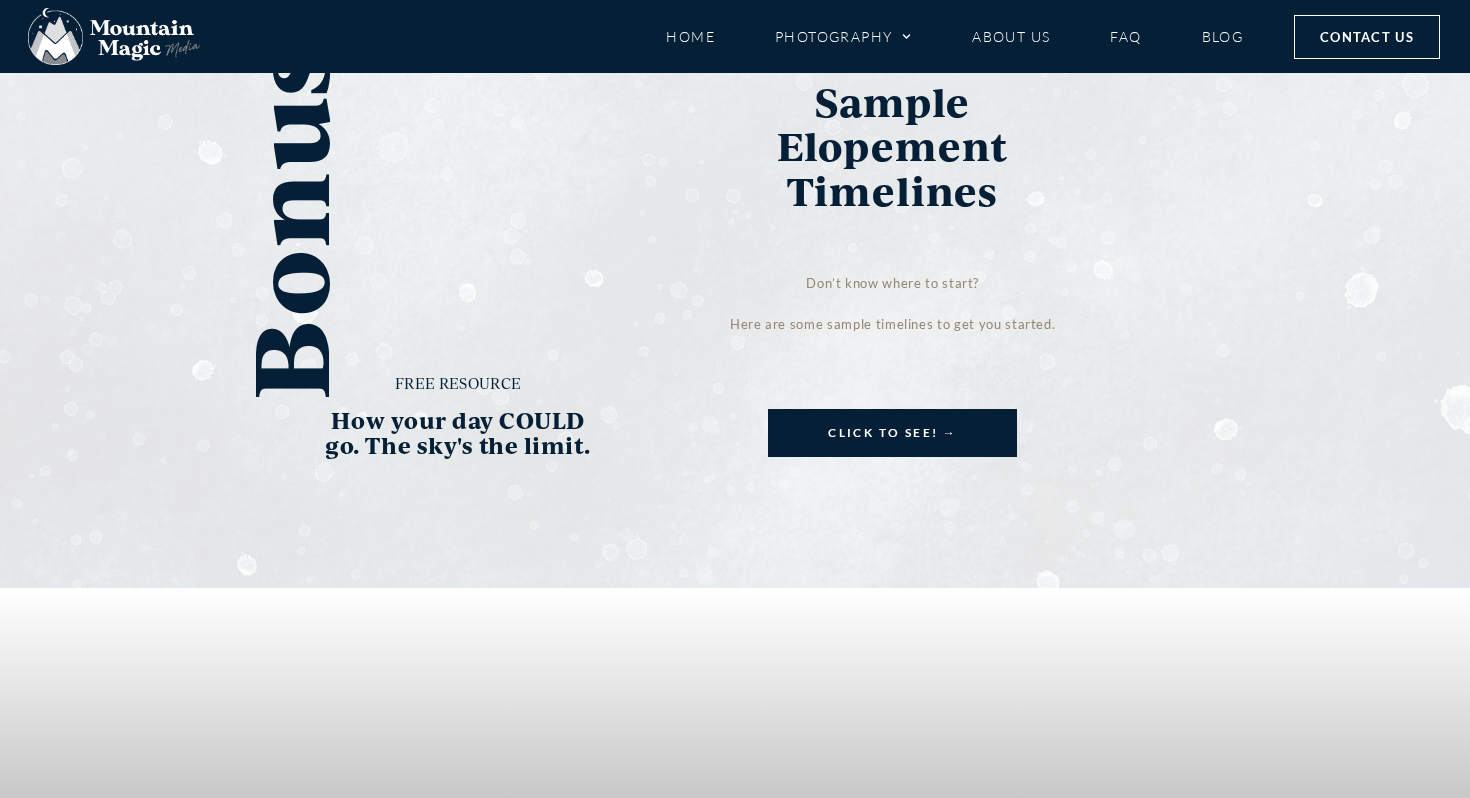 scroll, scrollTop: 4192, scrollLeft: 0, axis: vertical 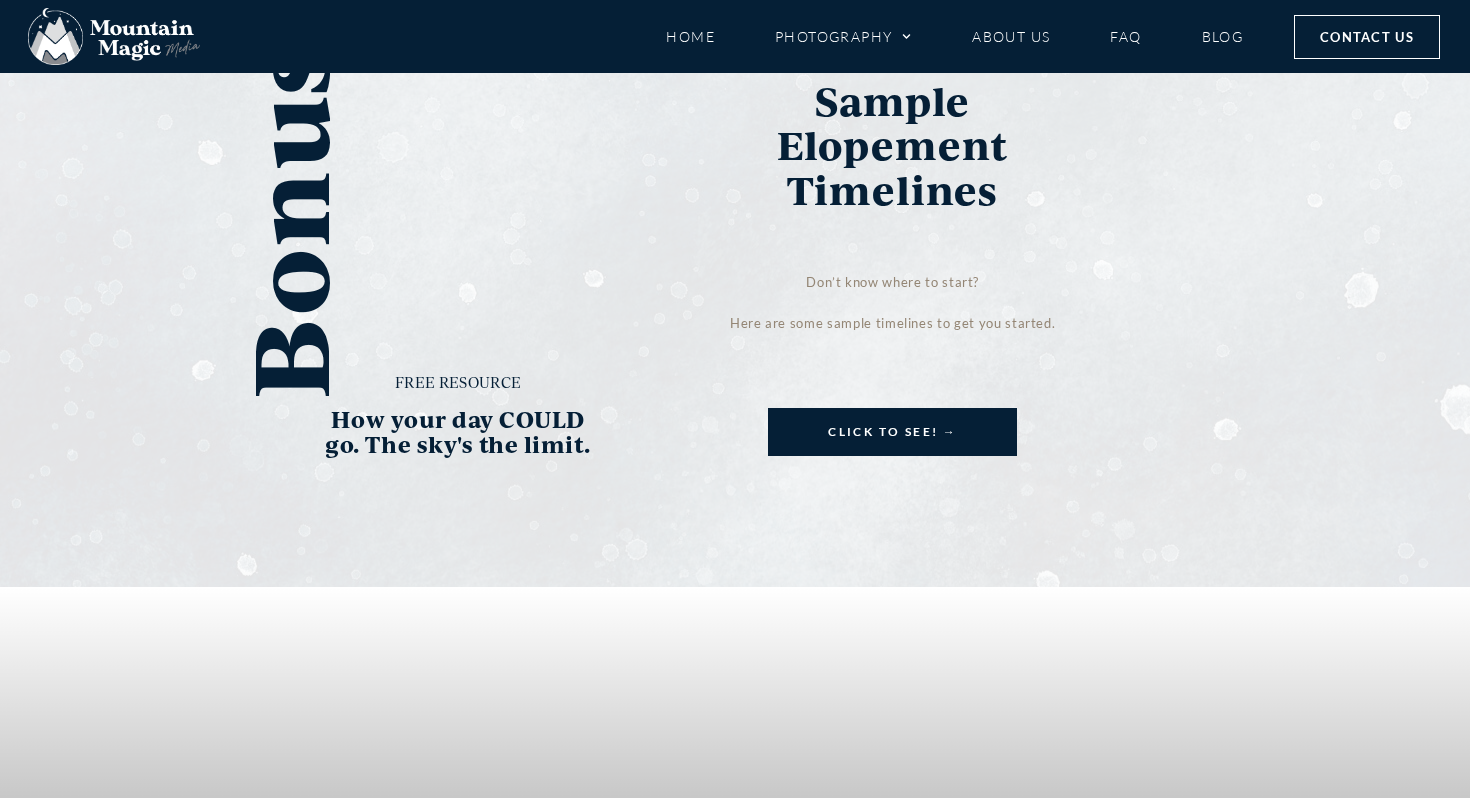 click on "View of the Maroon Bells" at bounding box center (1102, 222) 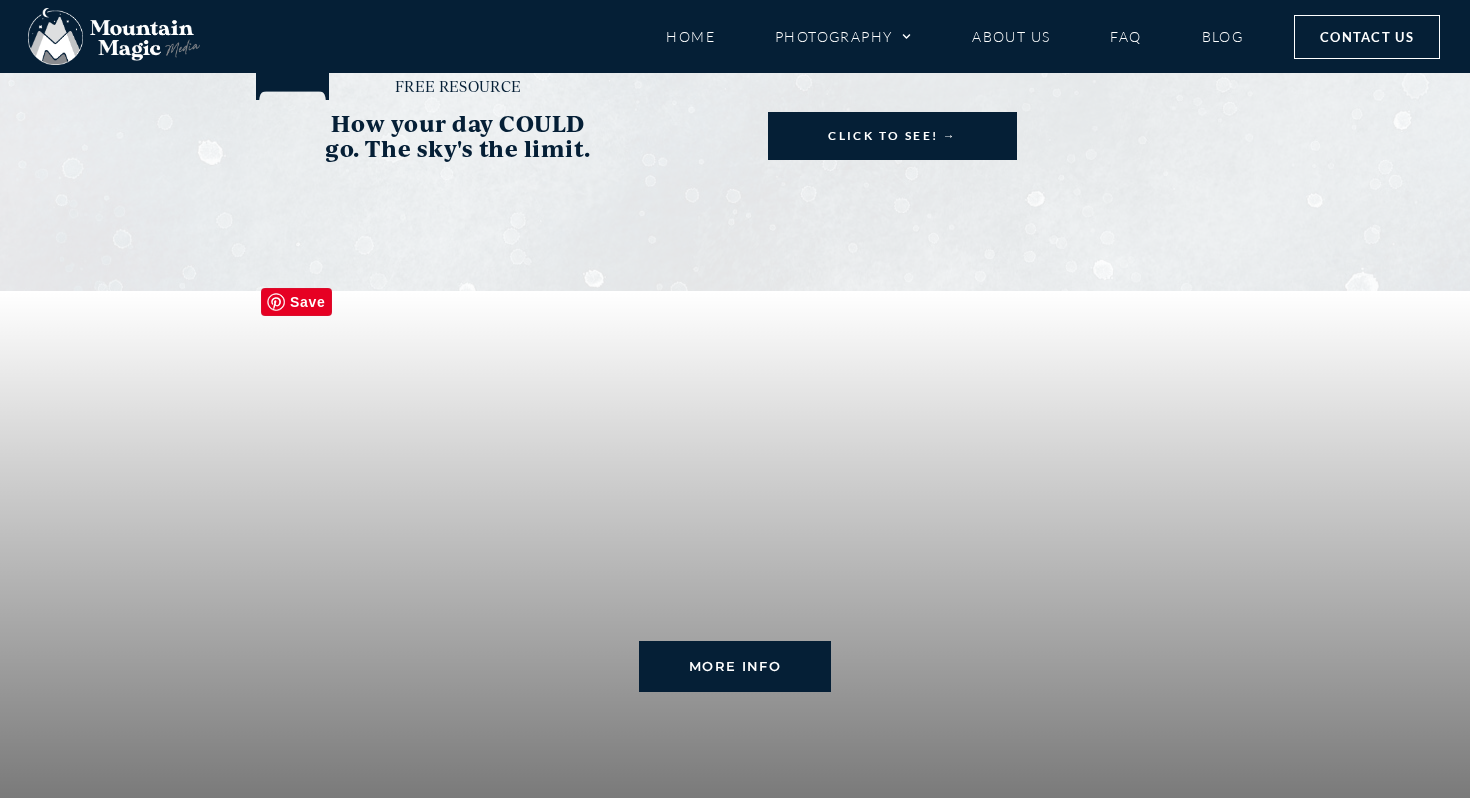 scroll, scrollTop: 4634, scrollLeft: 0, axis: vertical 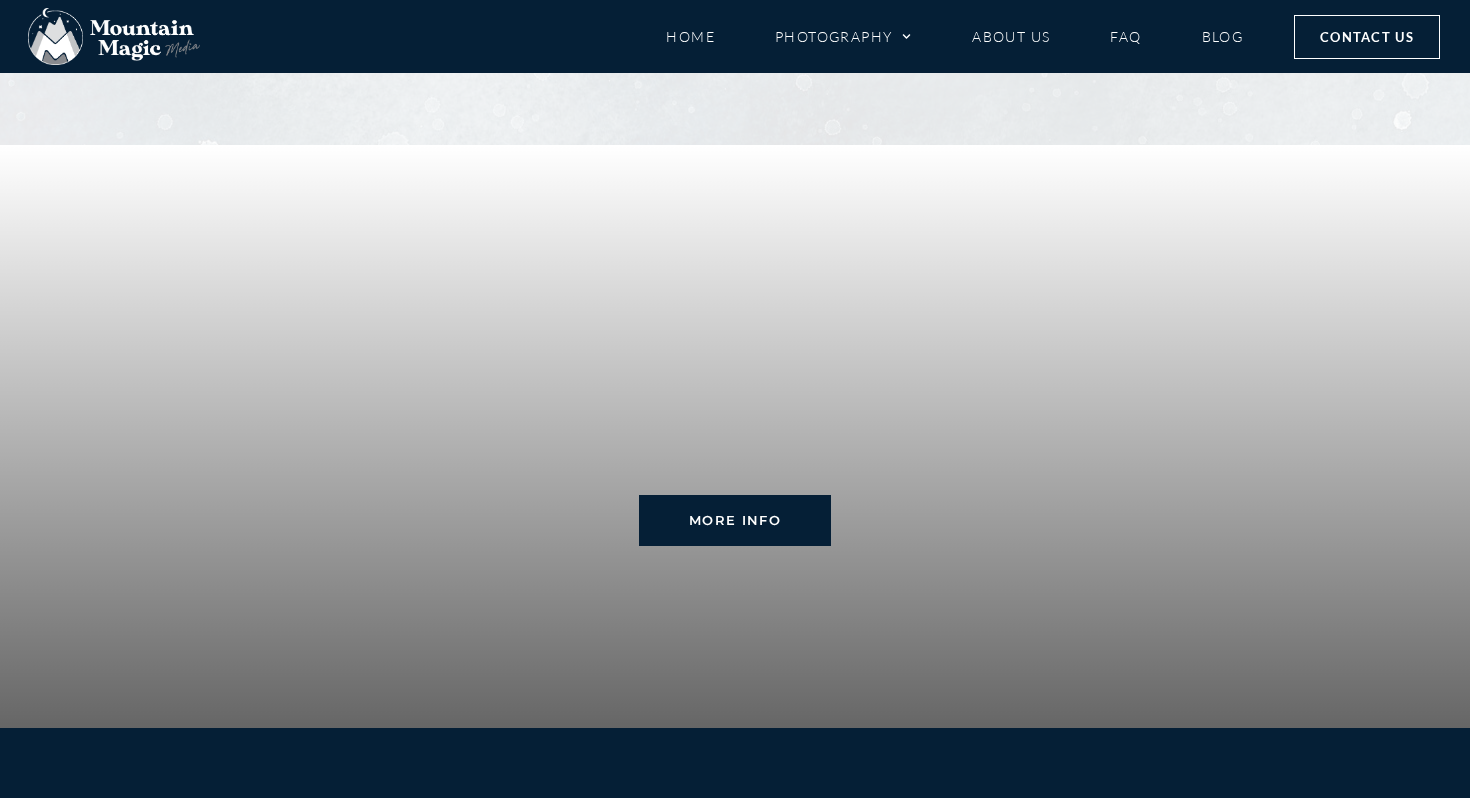 click at bounding box center (1194, -597) 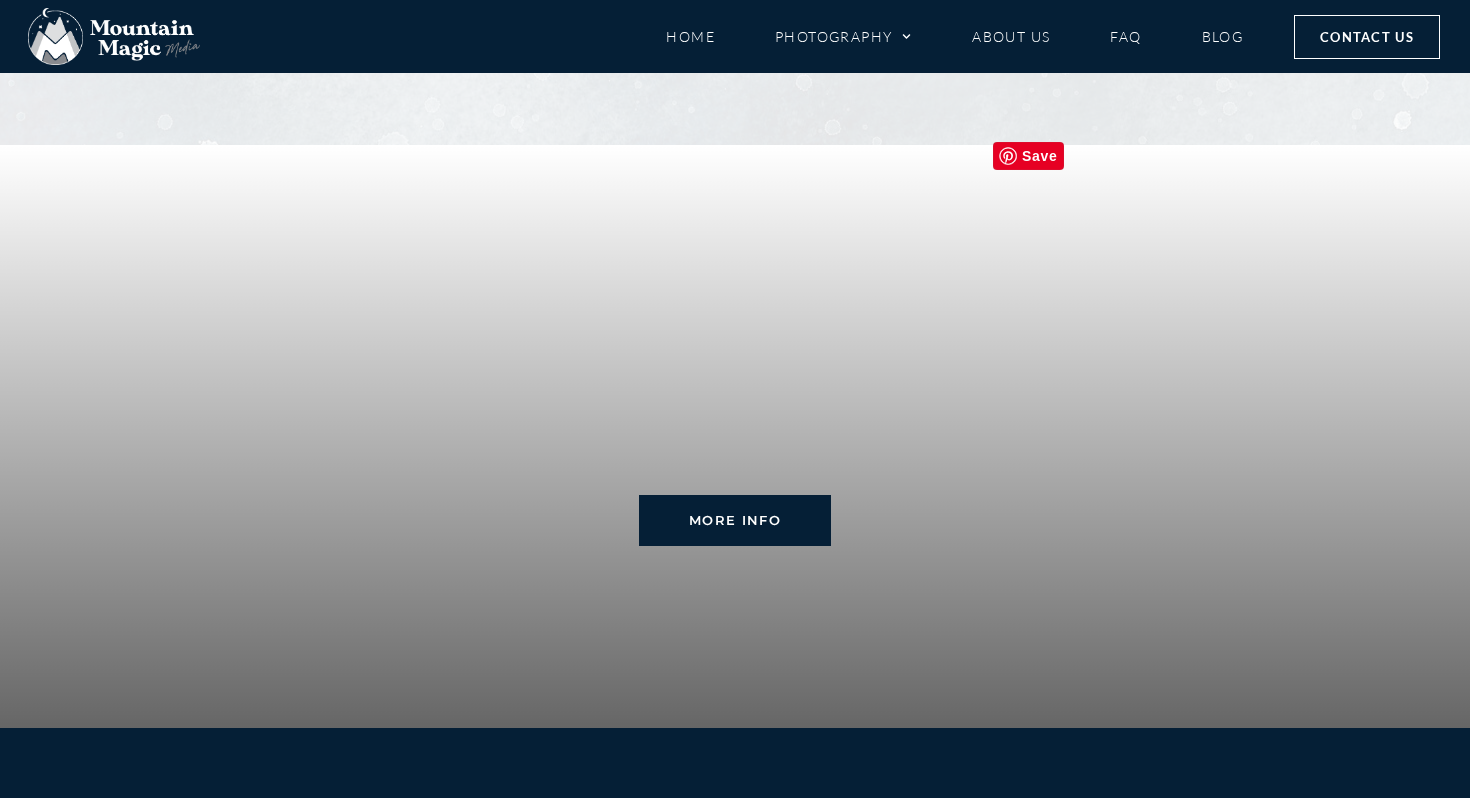 click at bounding box center [1126, -696] 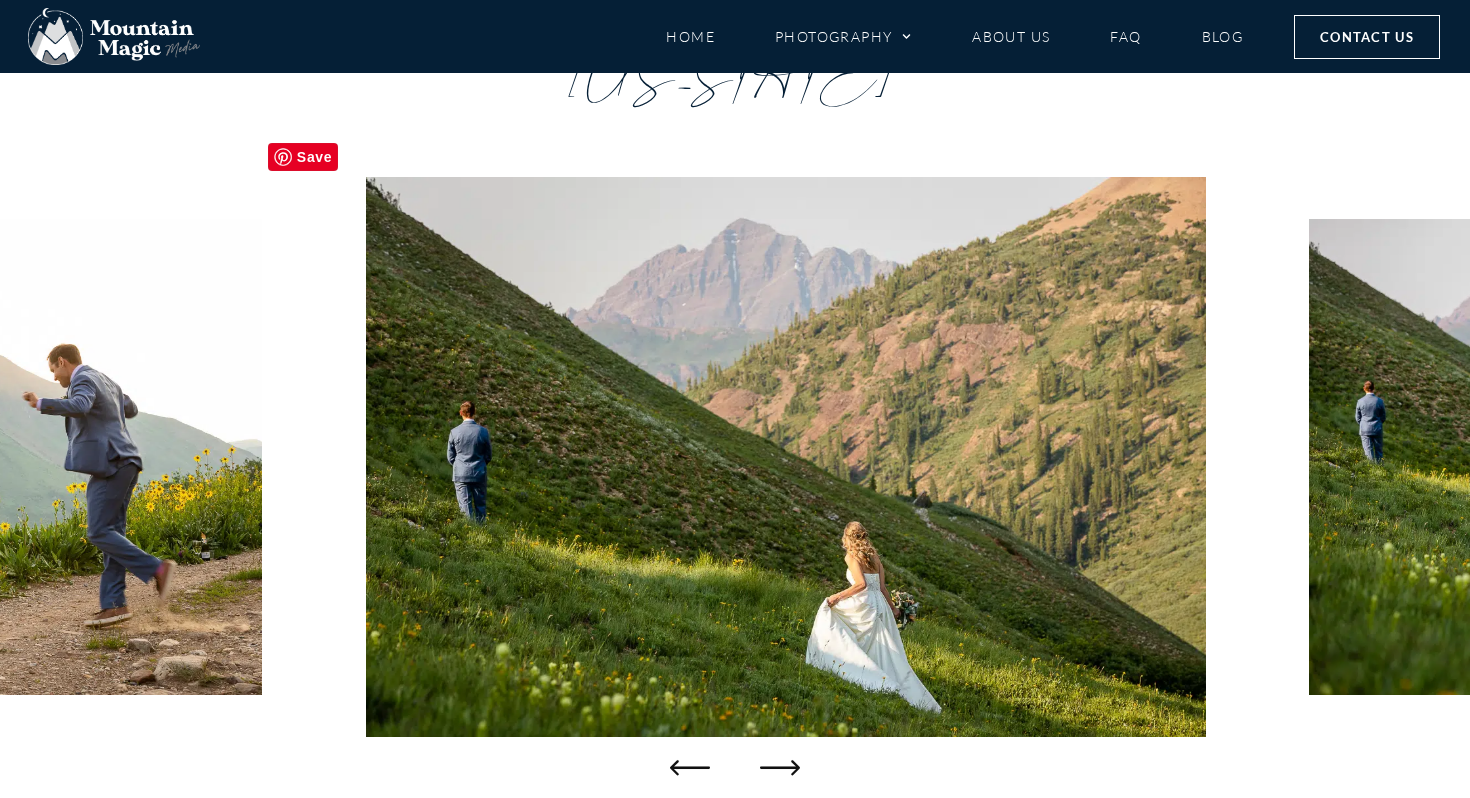 scroll, scrollTop: 176, scrollLeft: 0, axis: vertical 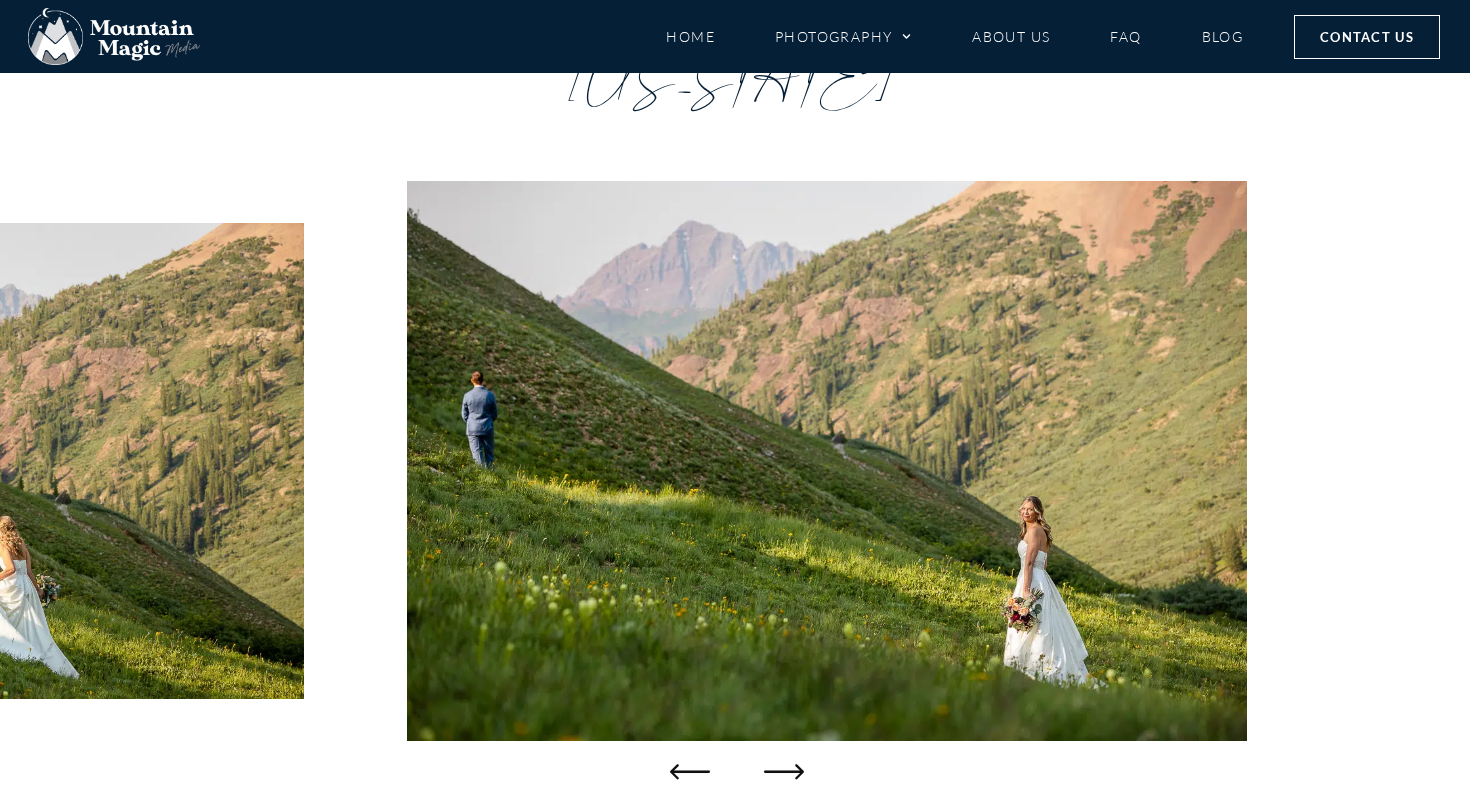 click 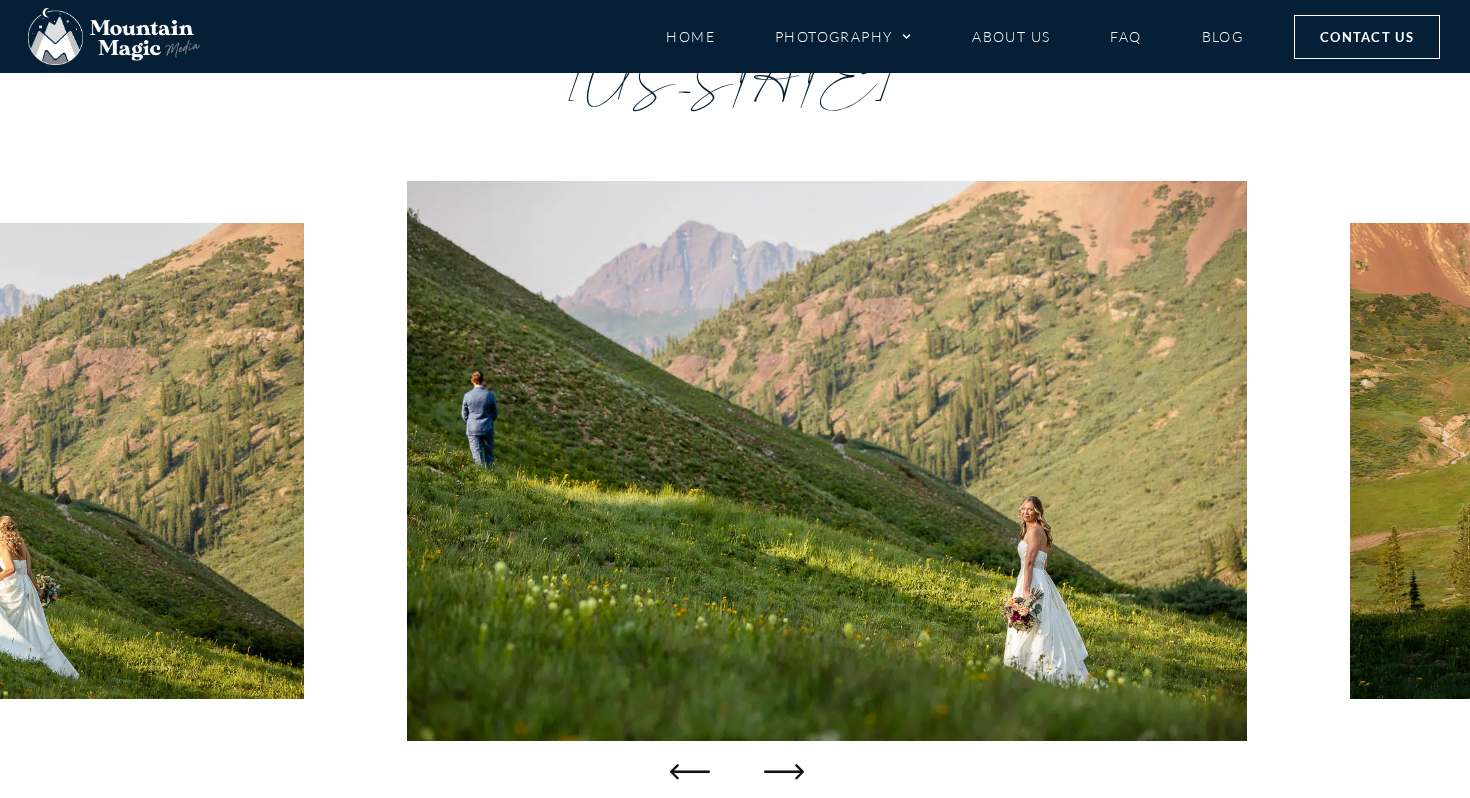 click 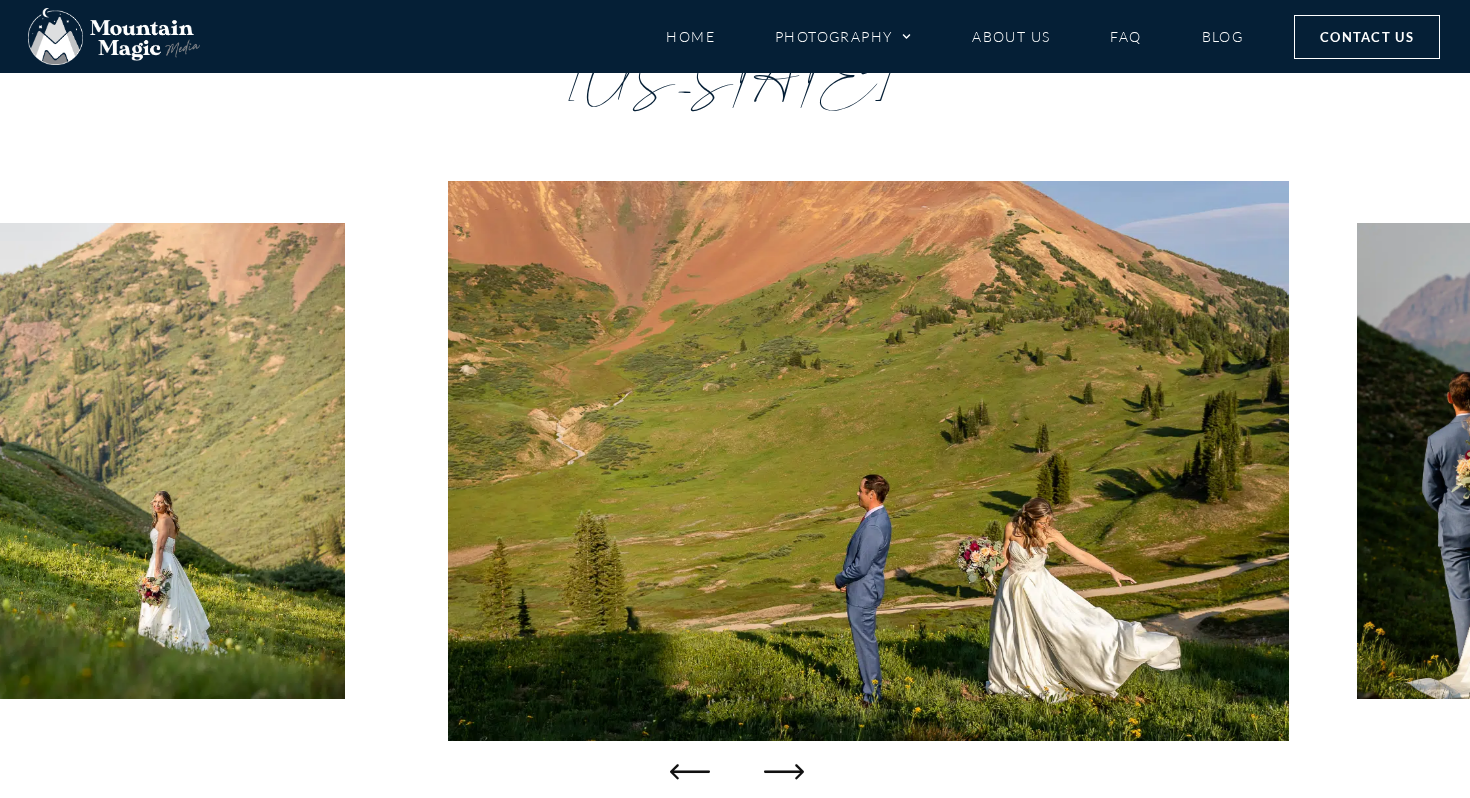click 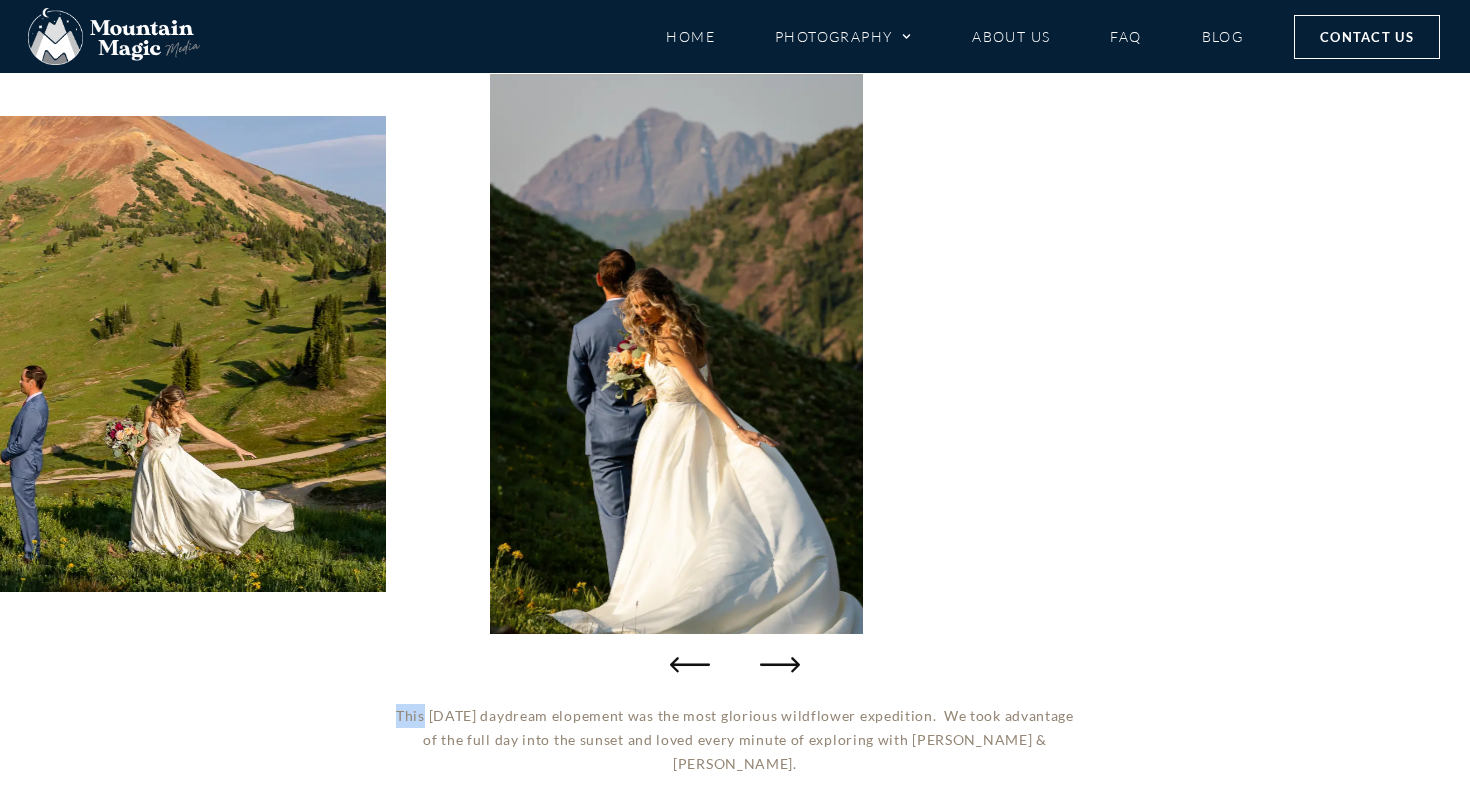 scroll, scrollTop: 287, scrollLeft: 0, axis: vertical 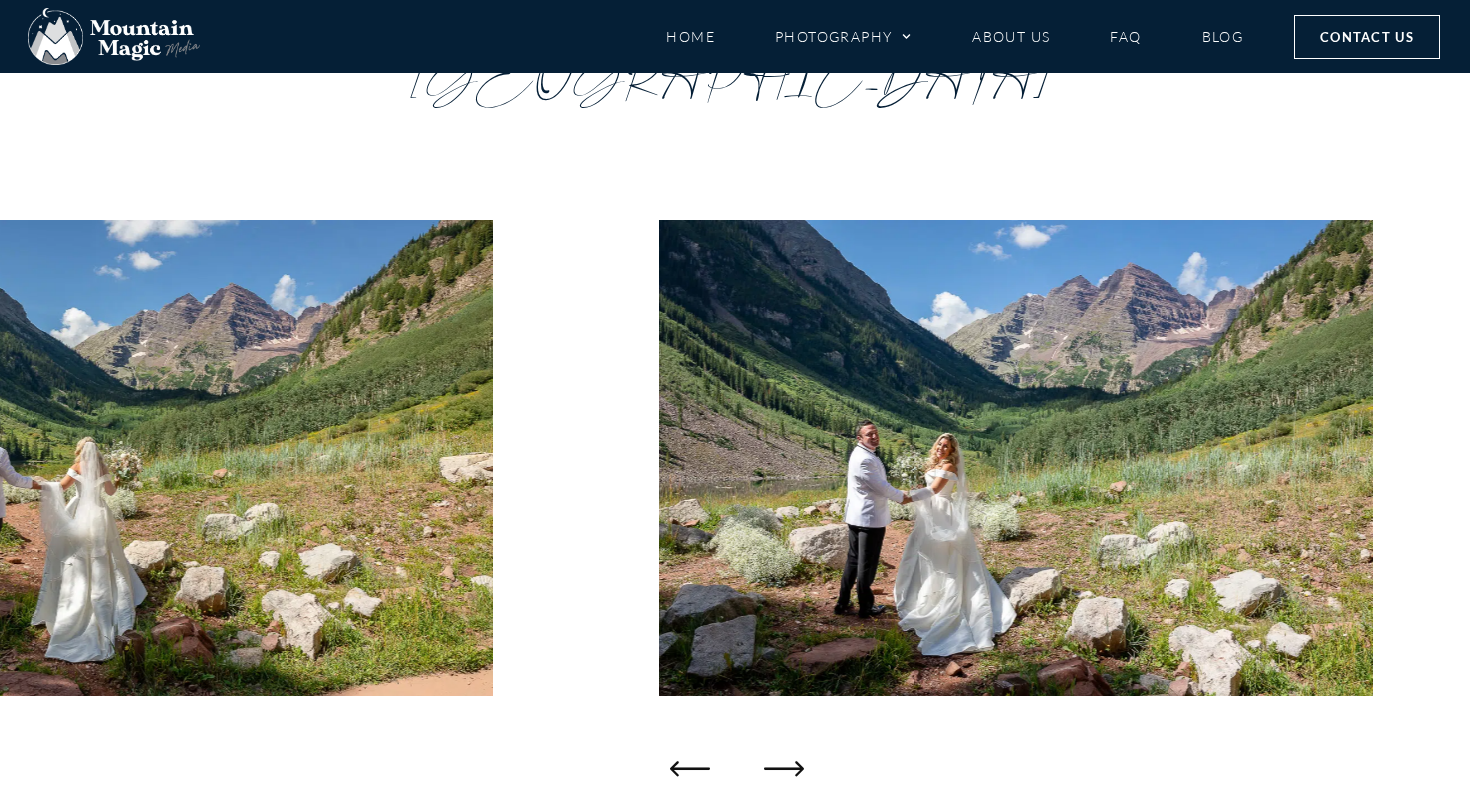 click 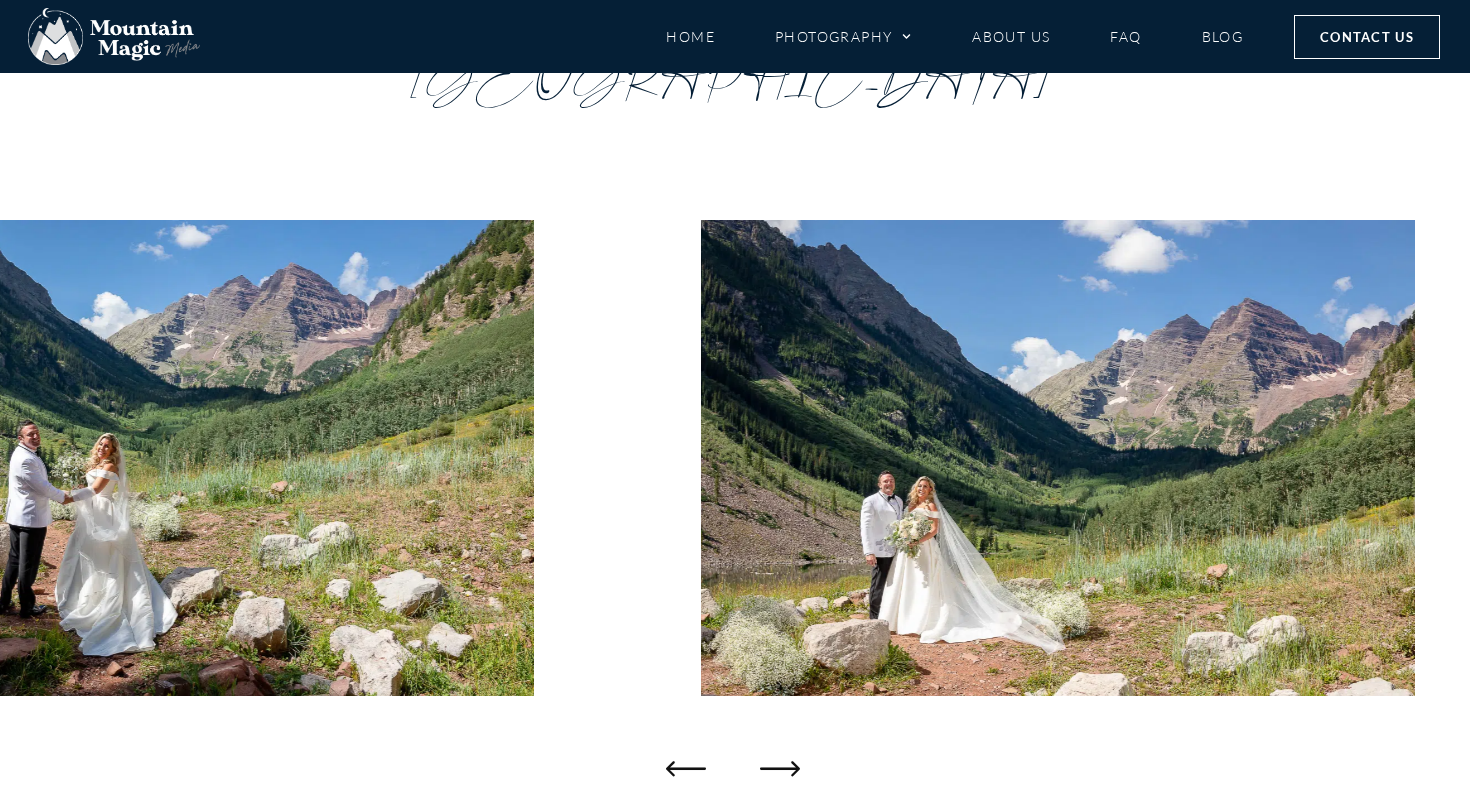 click 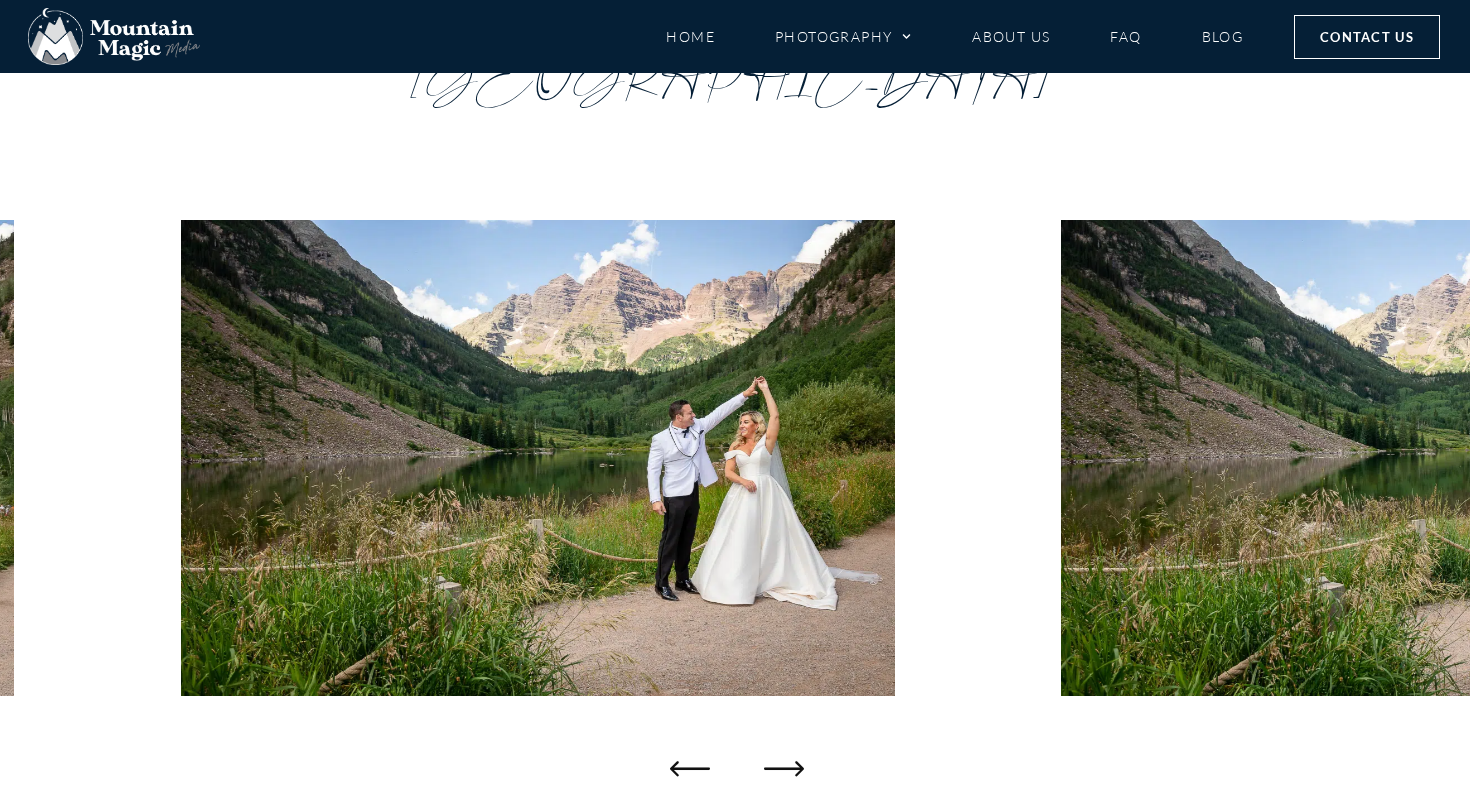 click 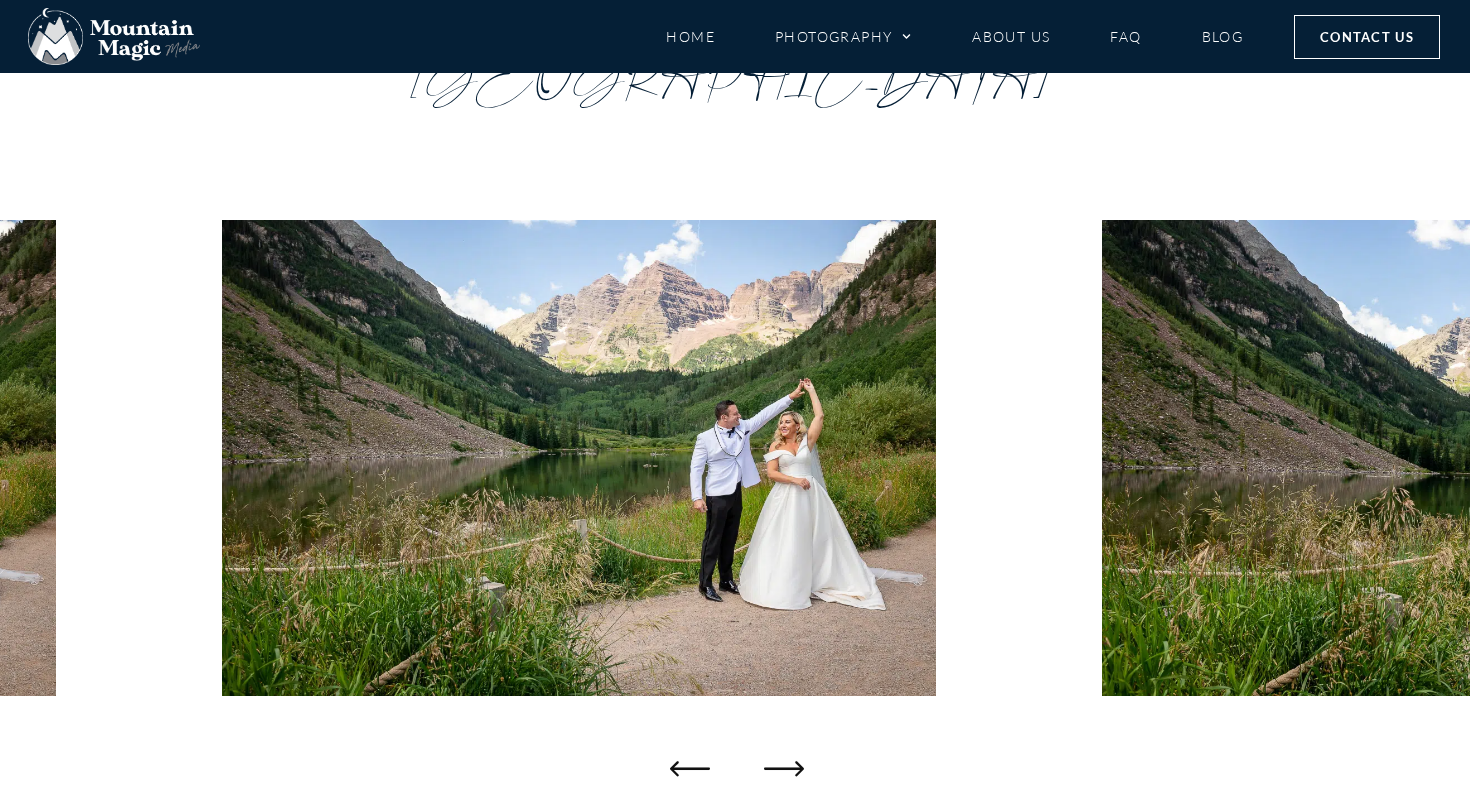 click 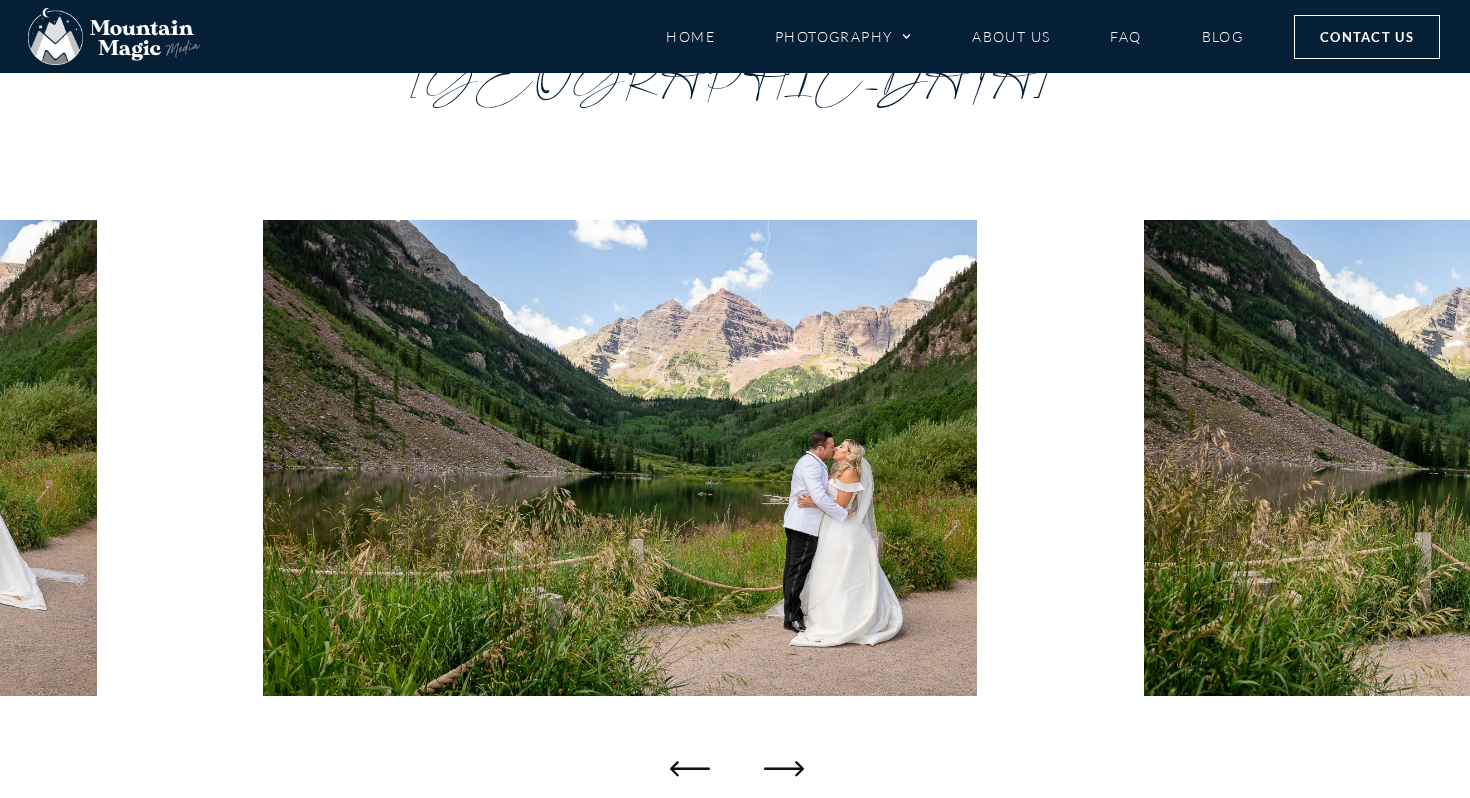 click 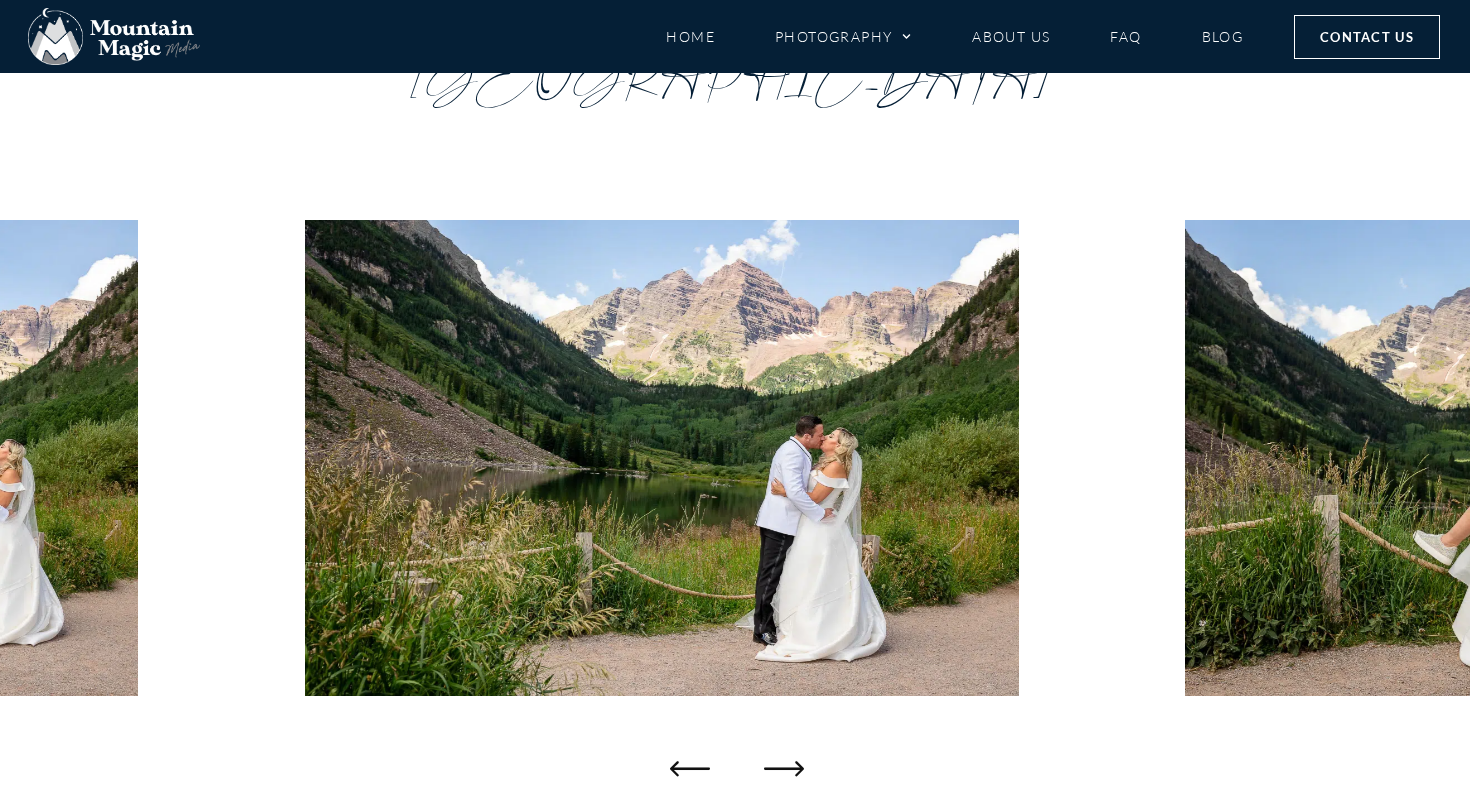 click 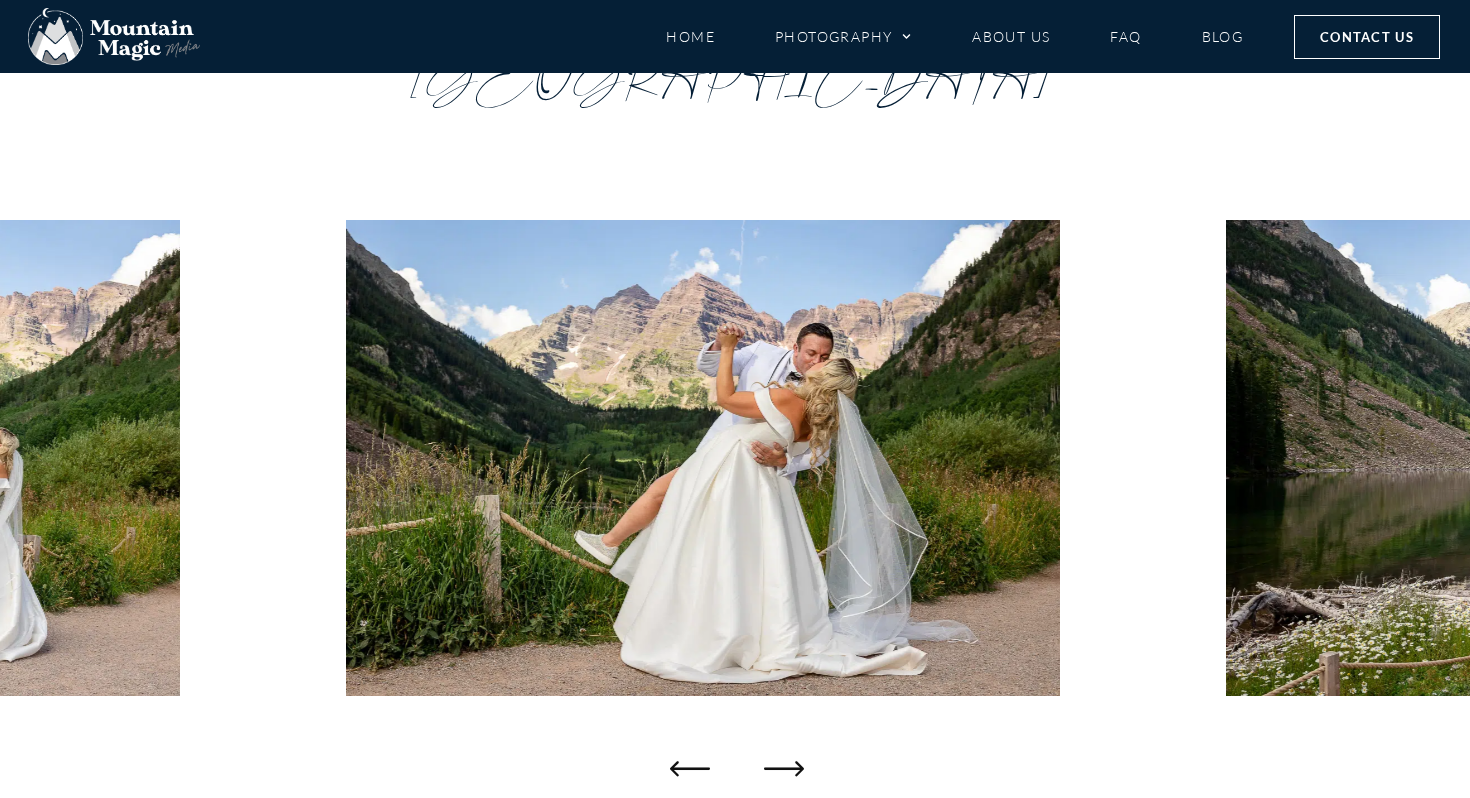click 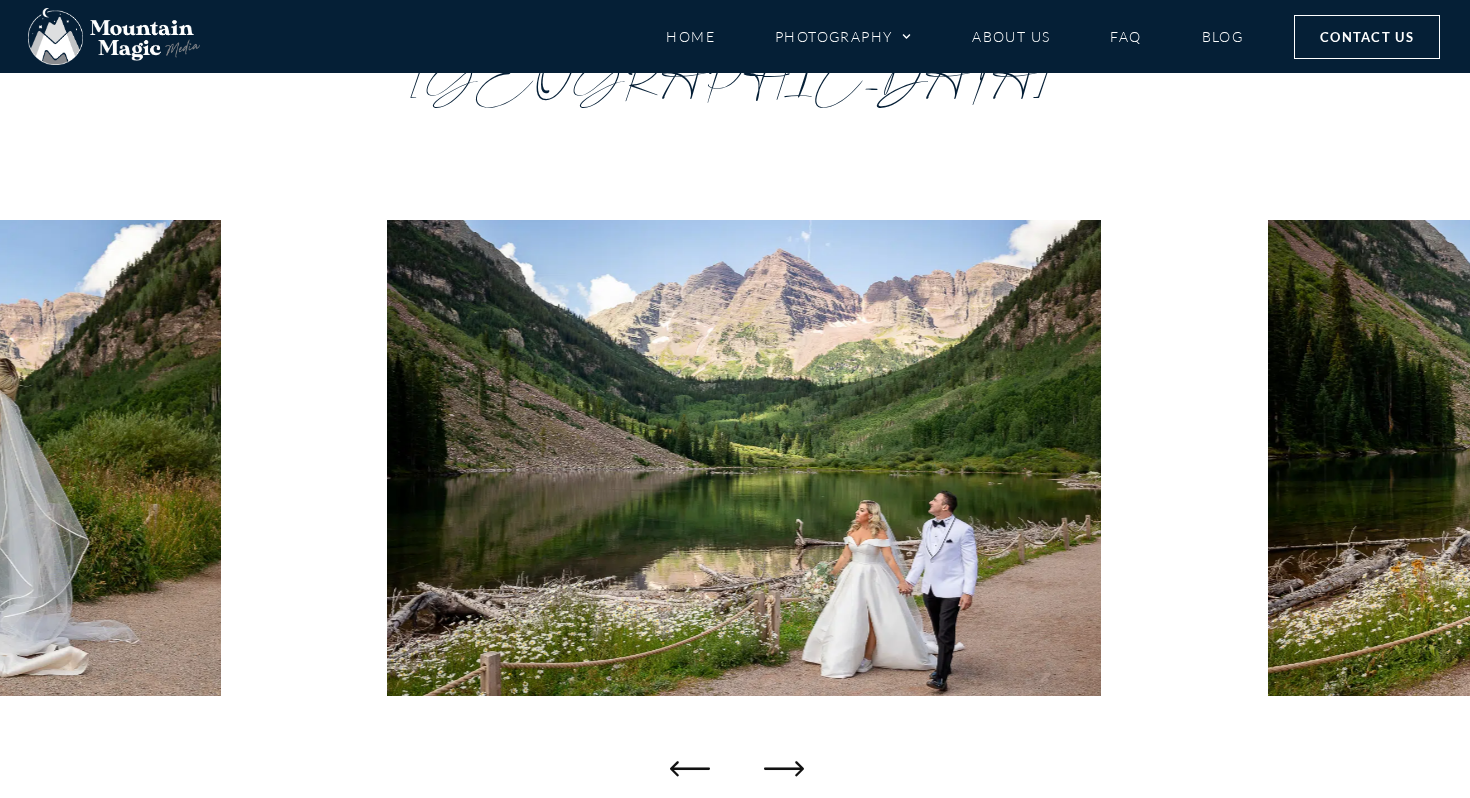 click 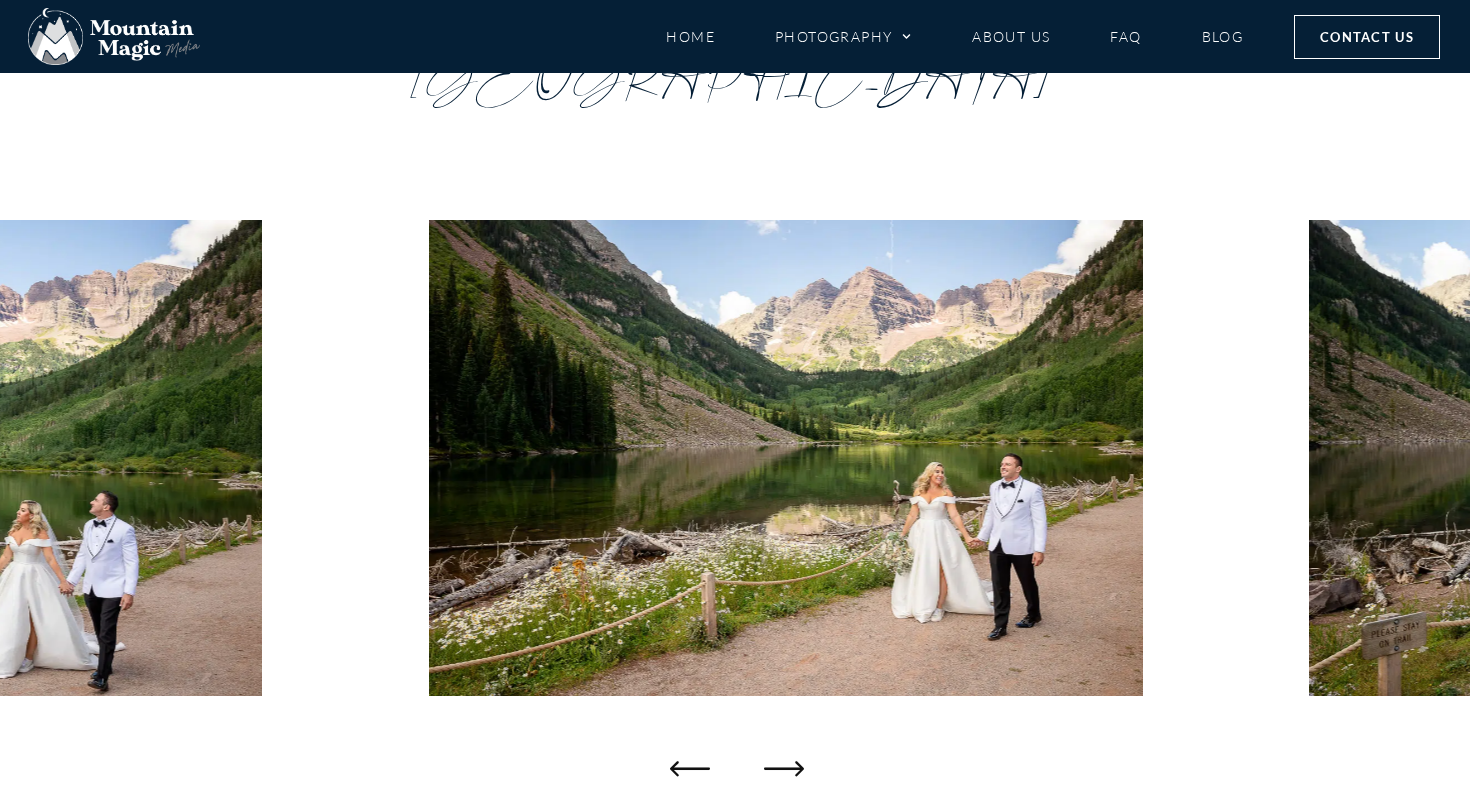 click 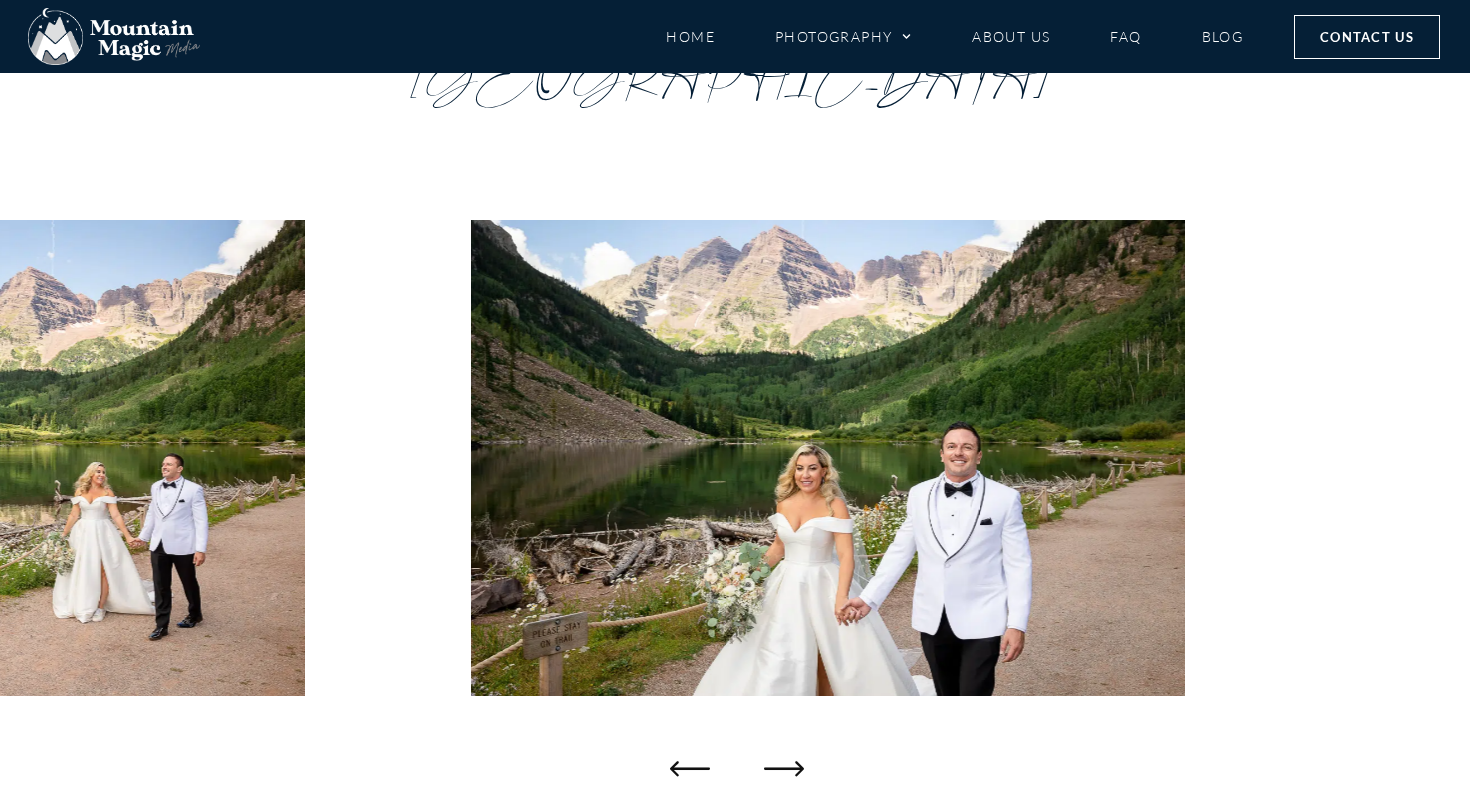 click 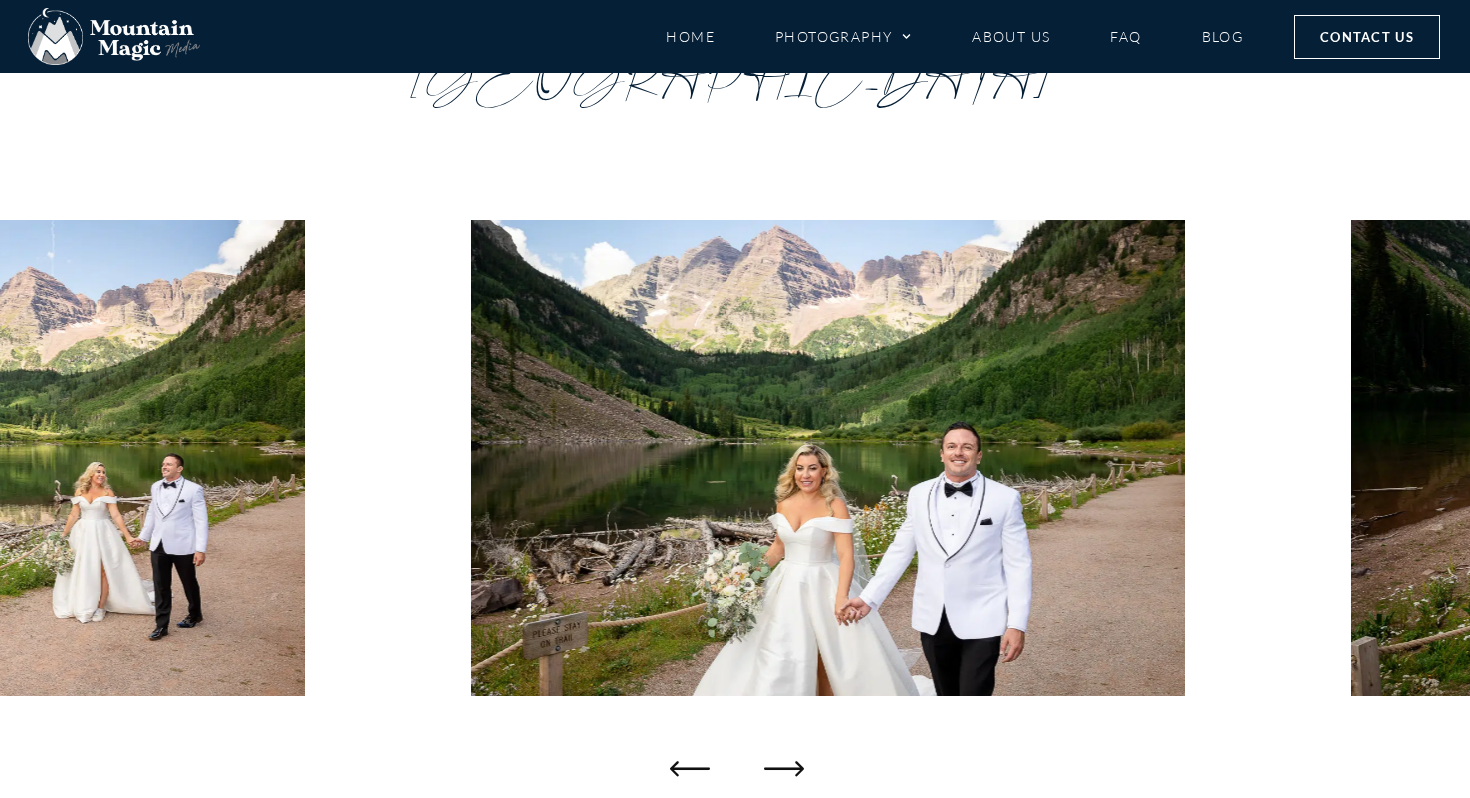 click 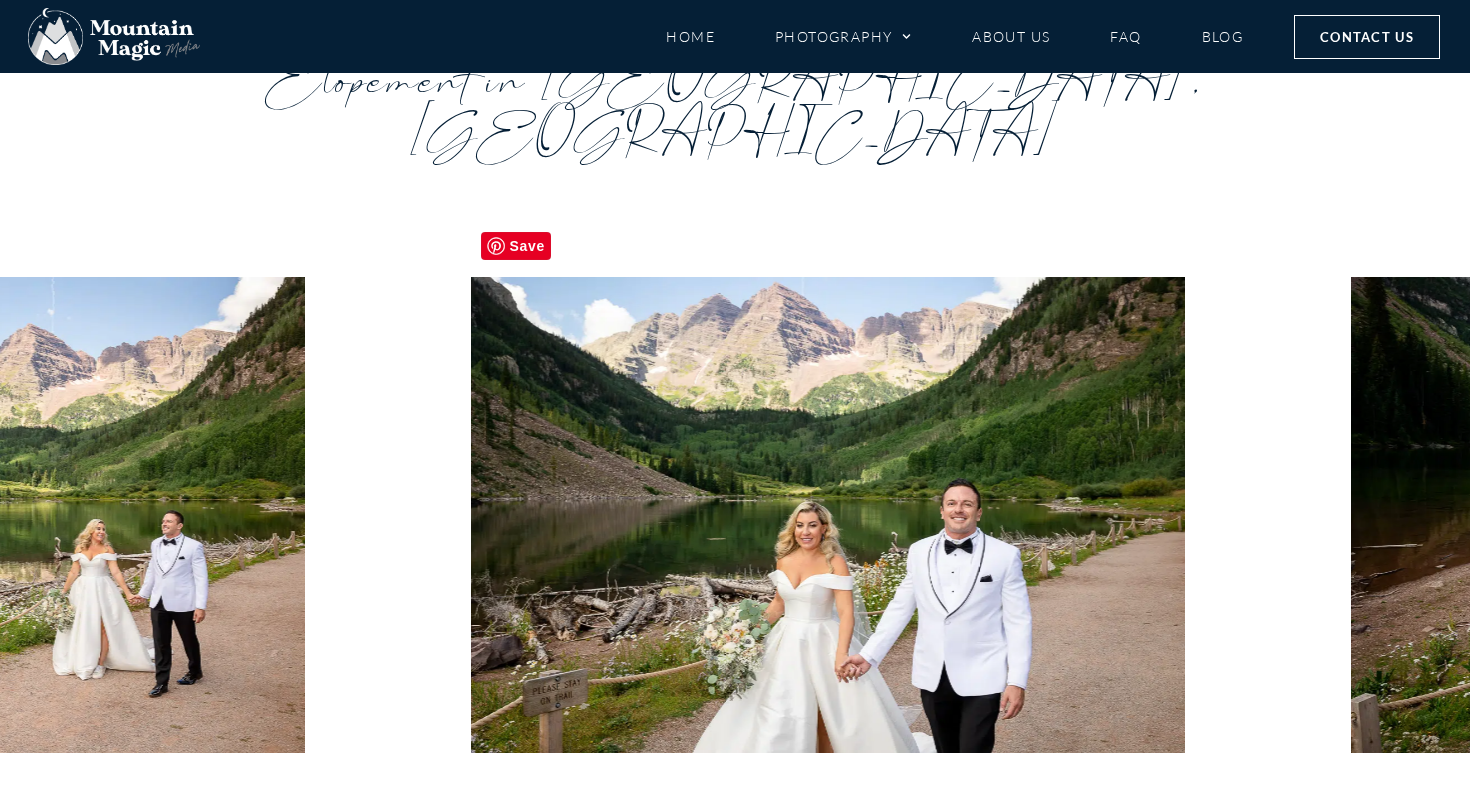 scroll, scrollTop: 153, scrollLeft: 0, axis: vertical 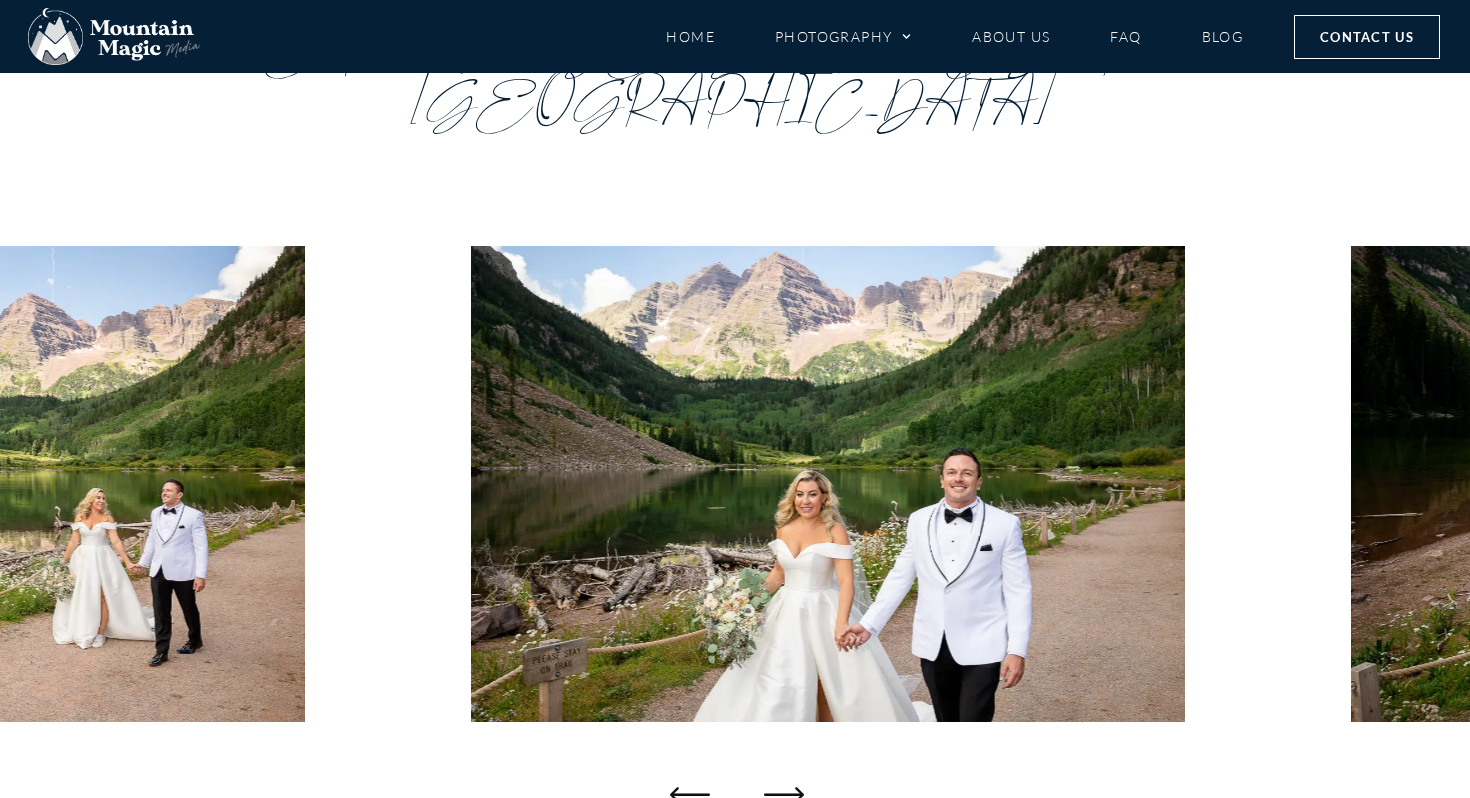 click 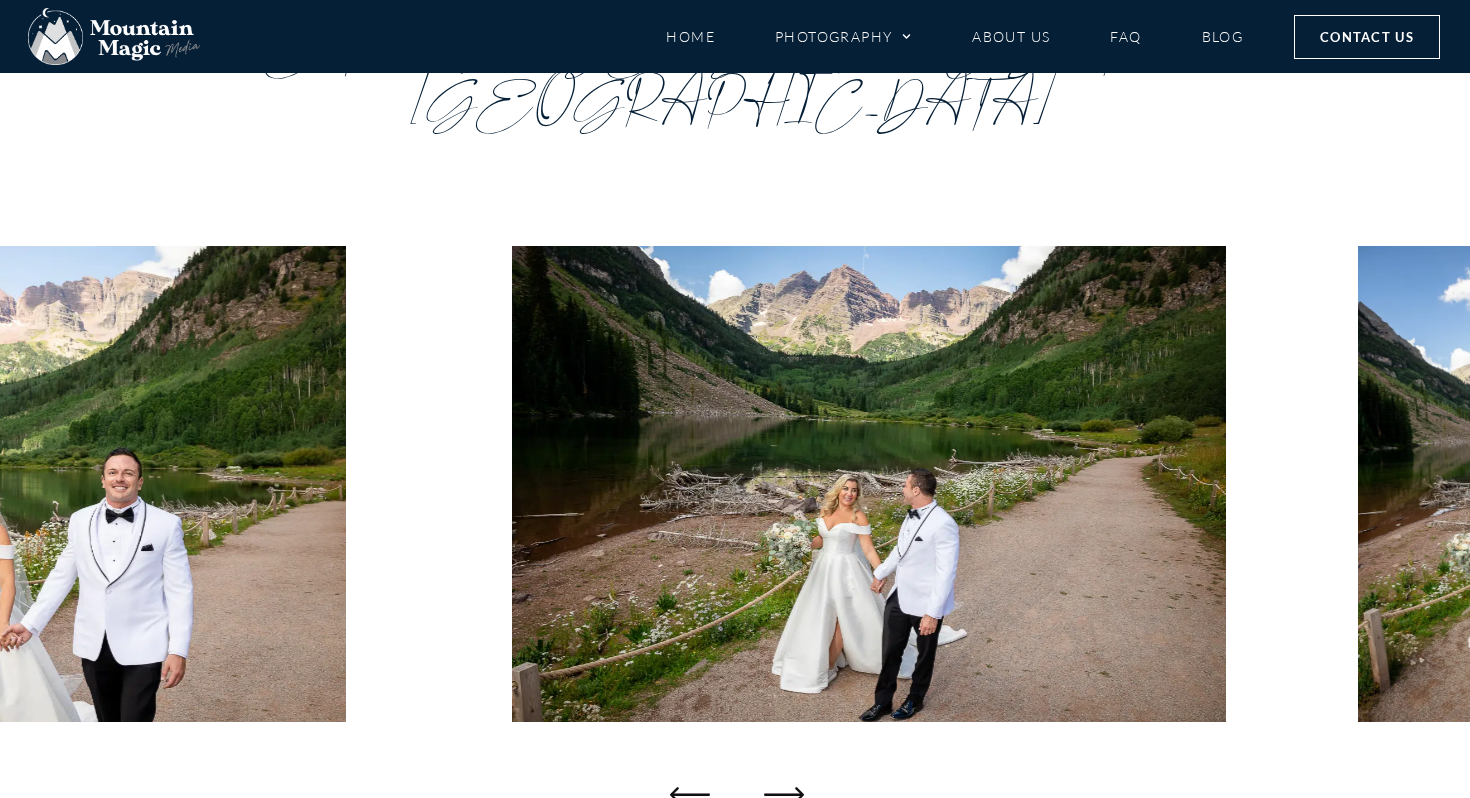 click 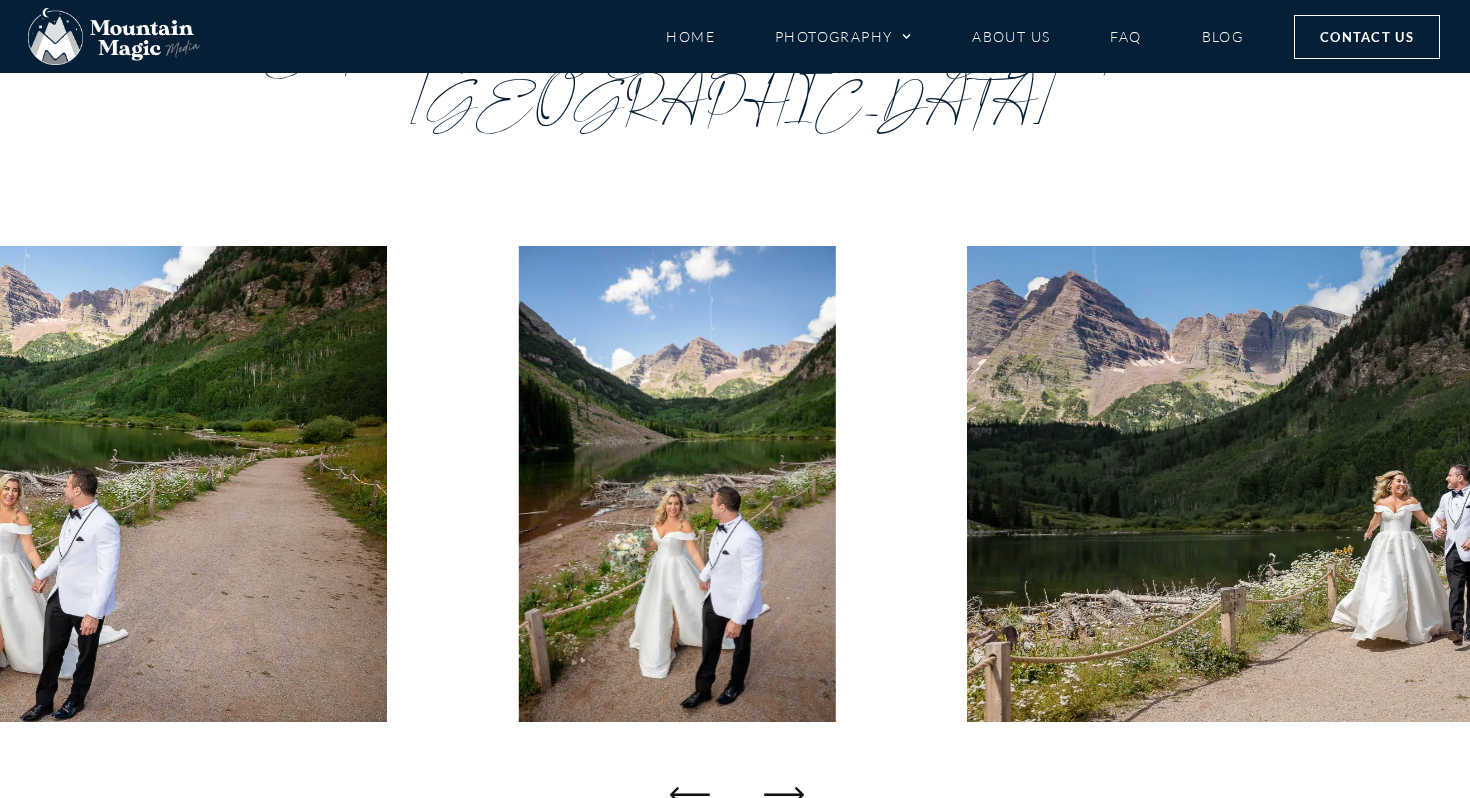 click 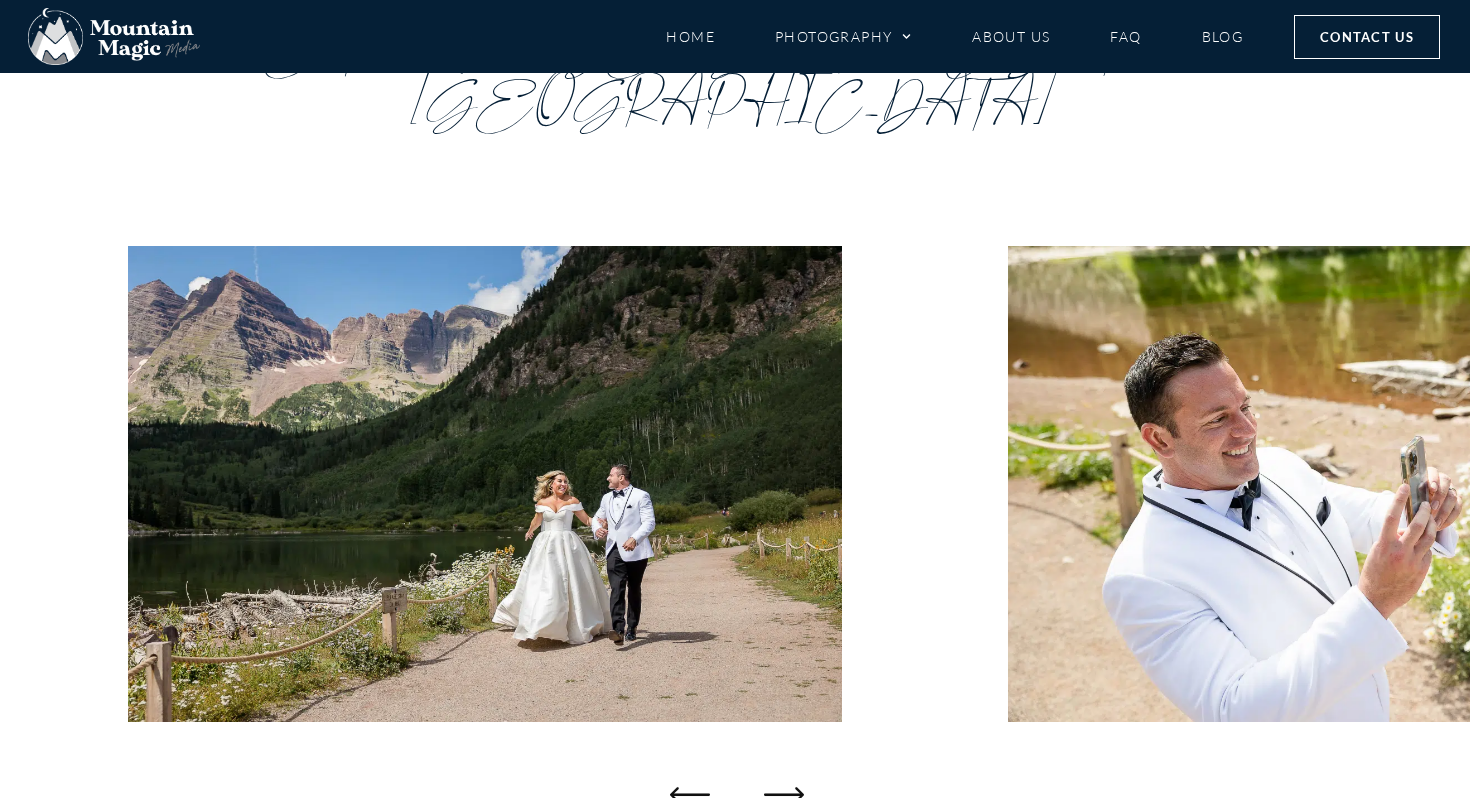 click 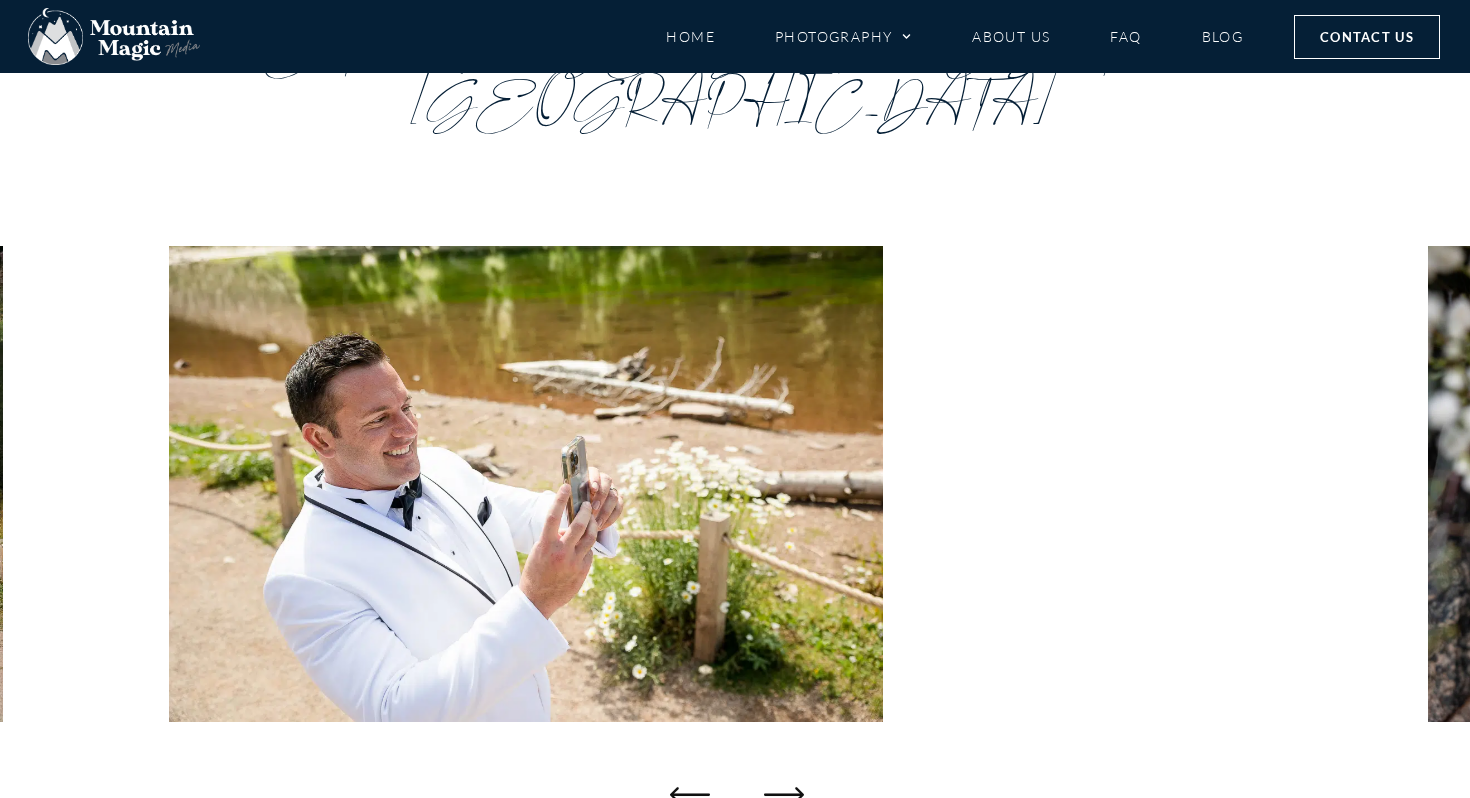 click 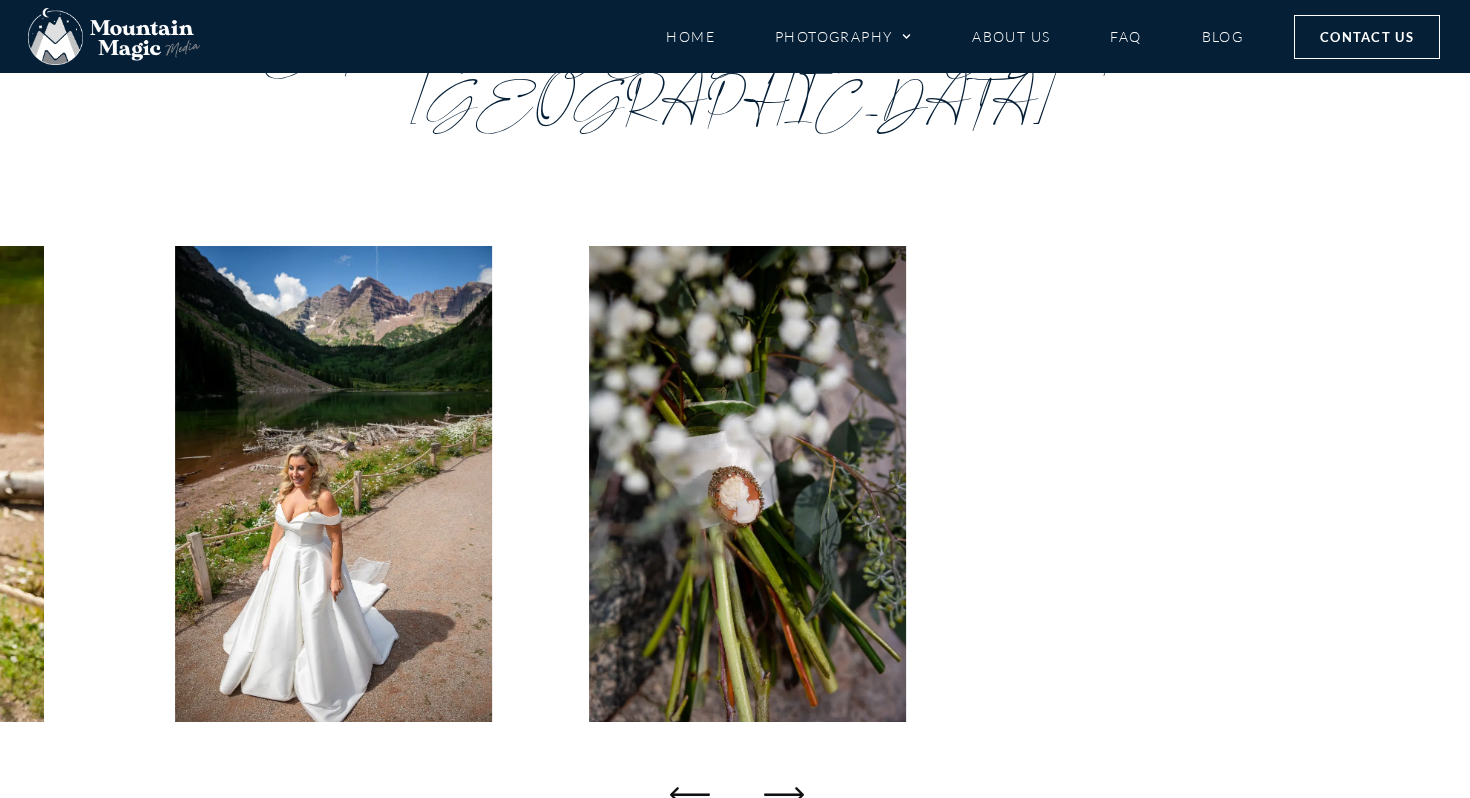click 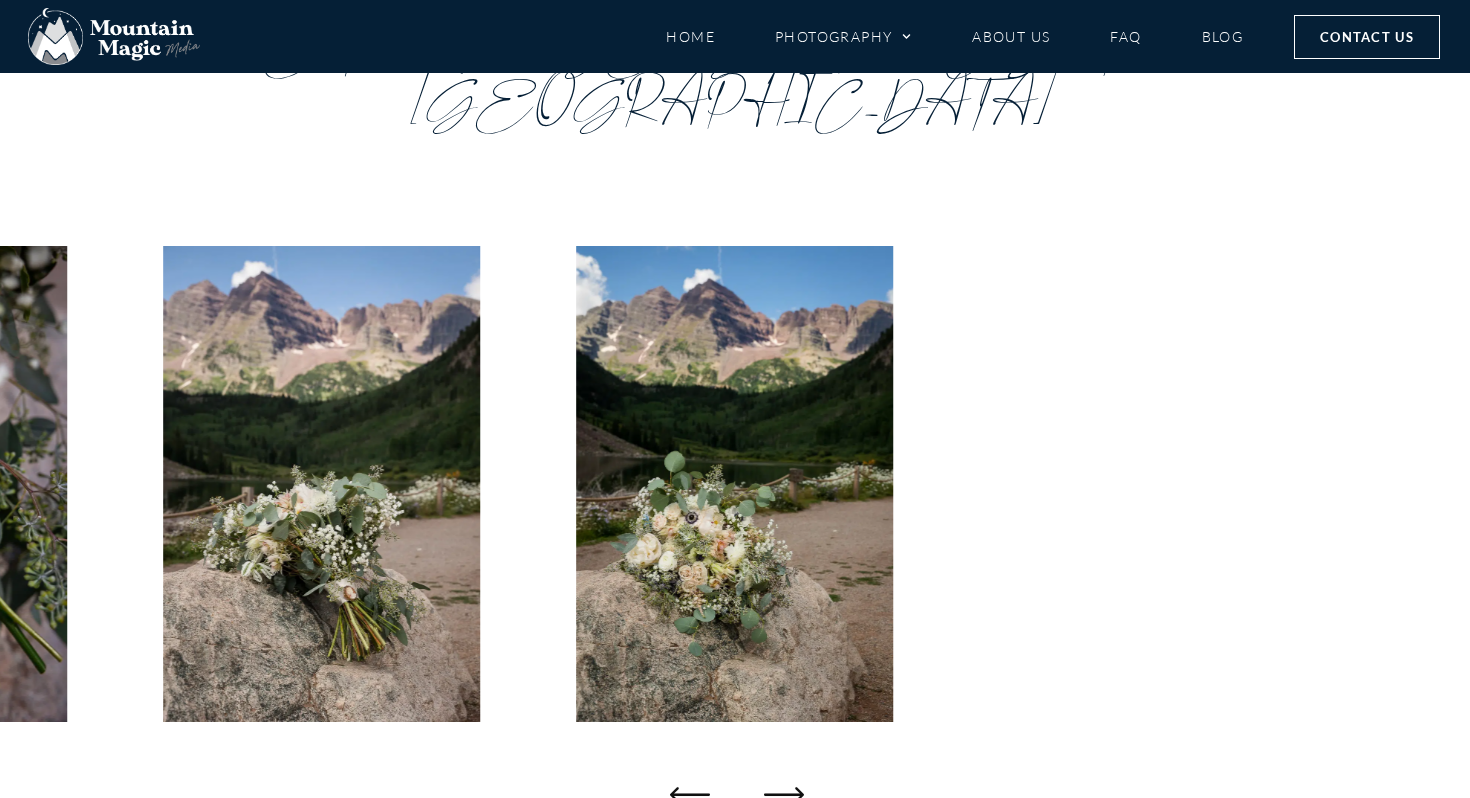 click 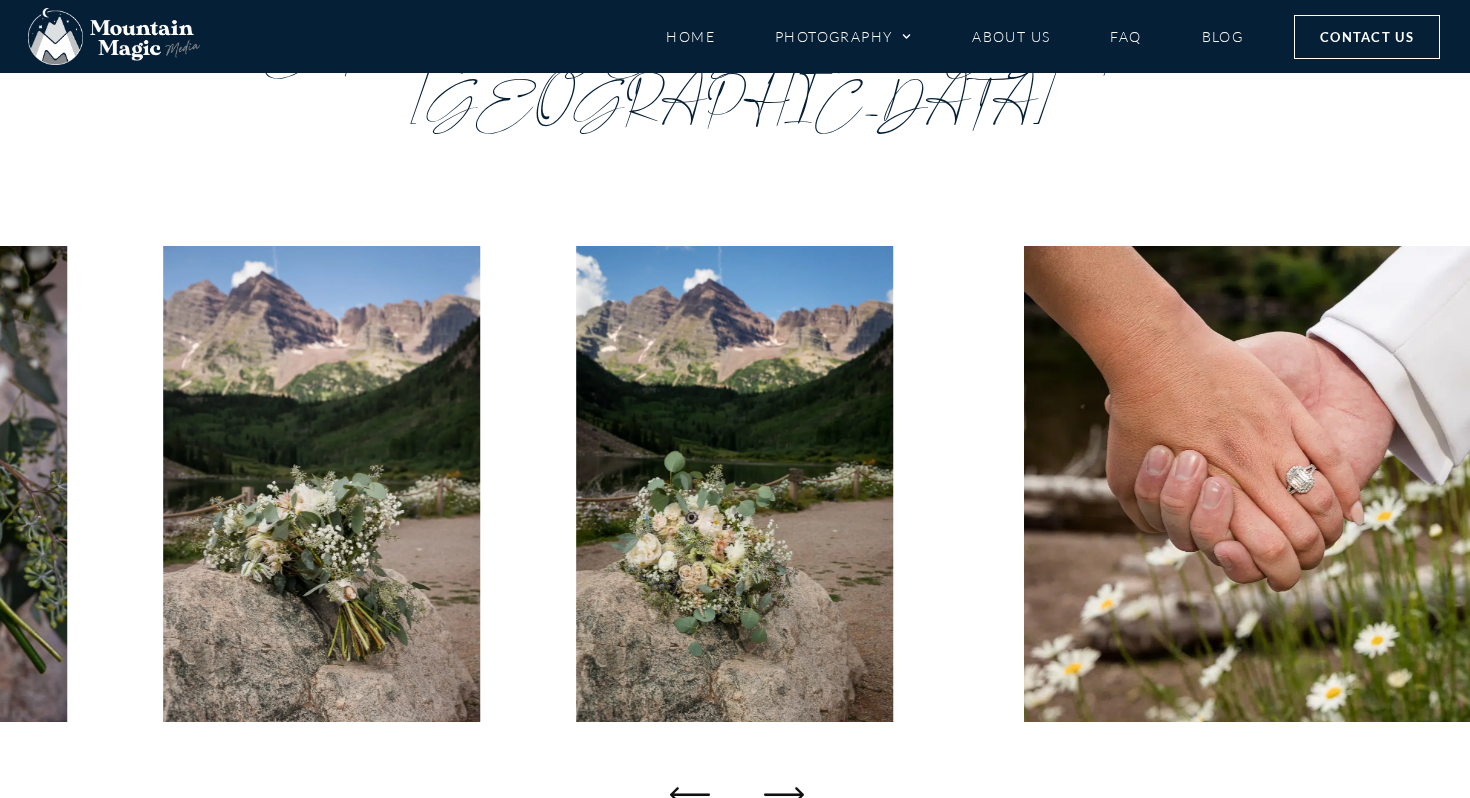 click 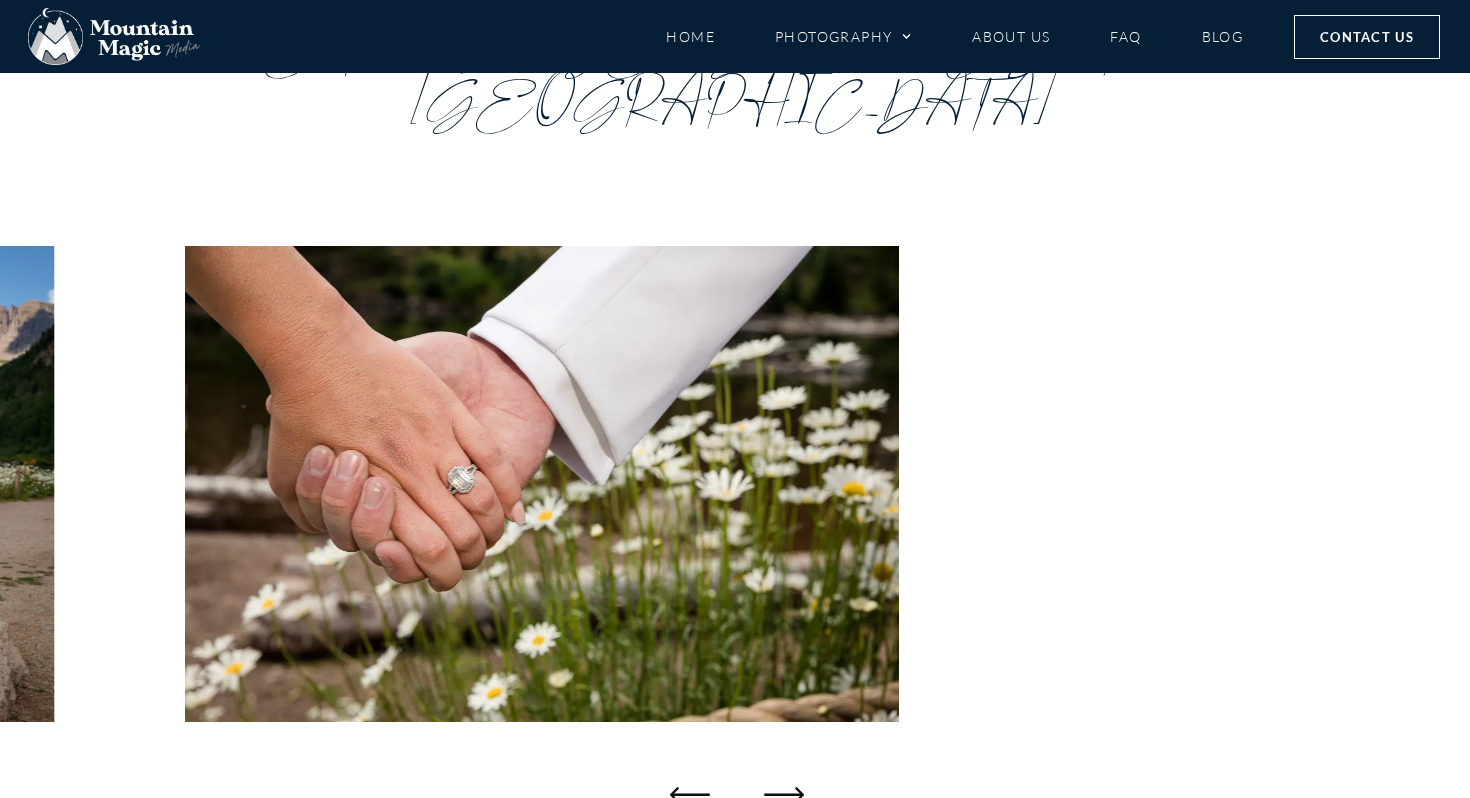 click 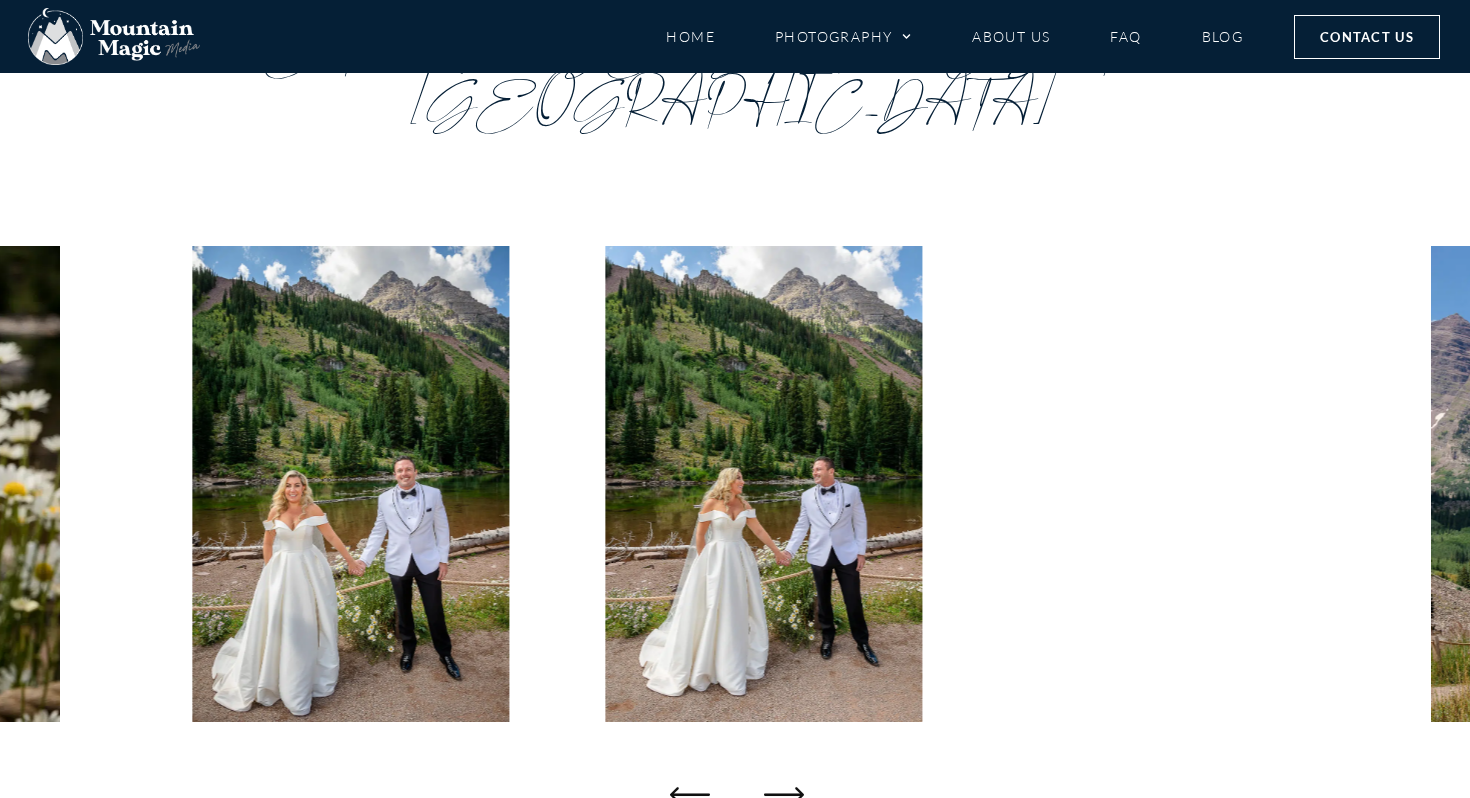 click 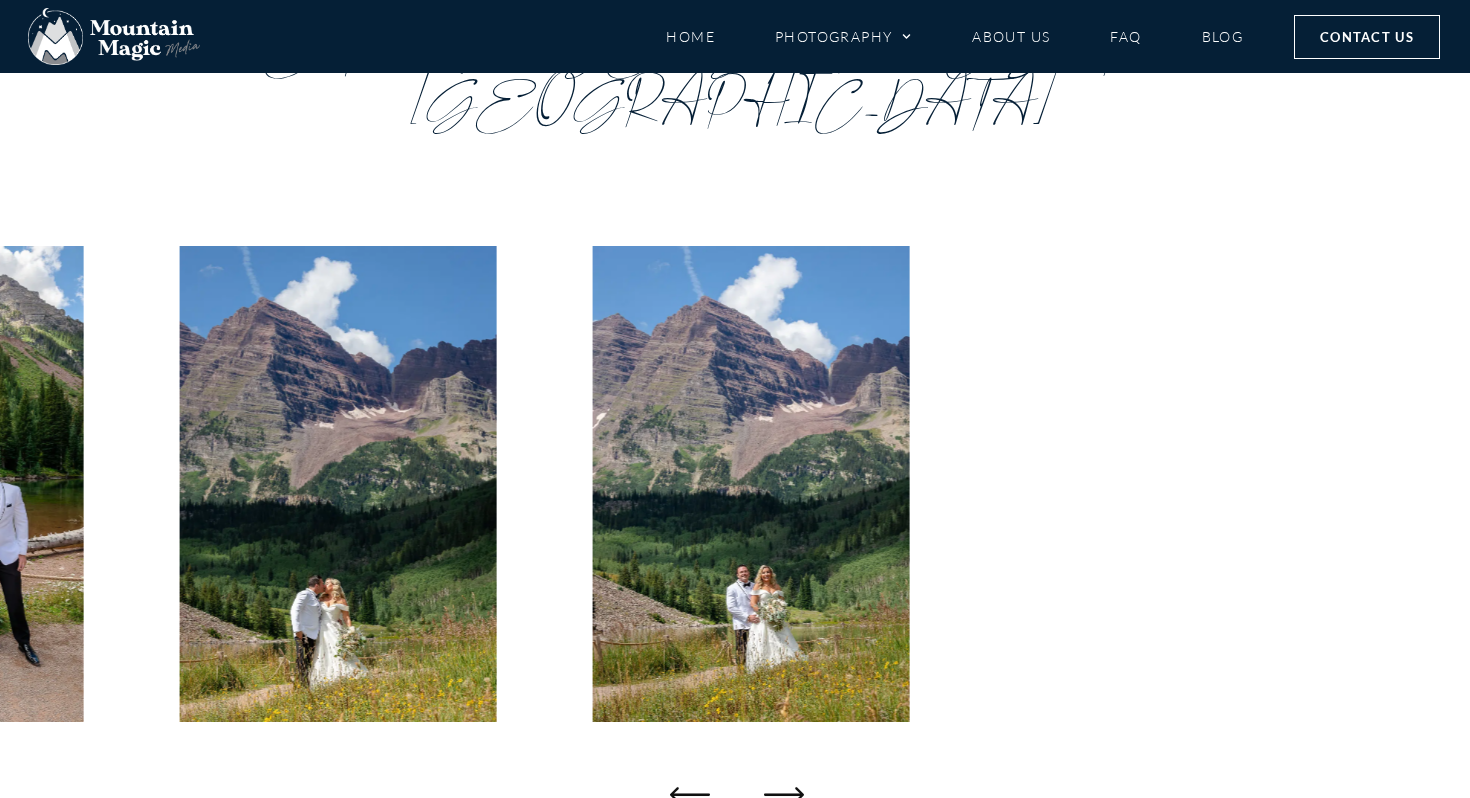 click 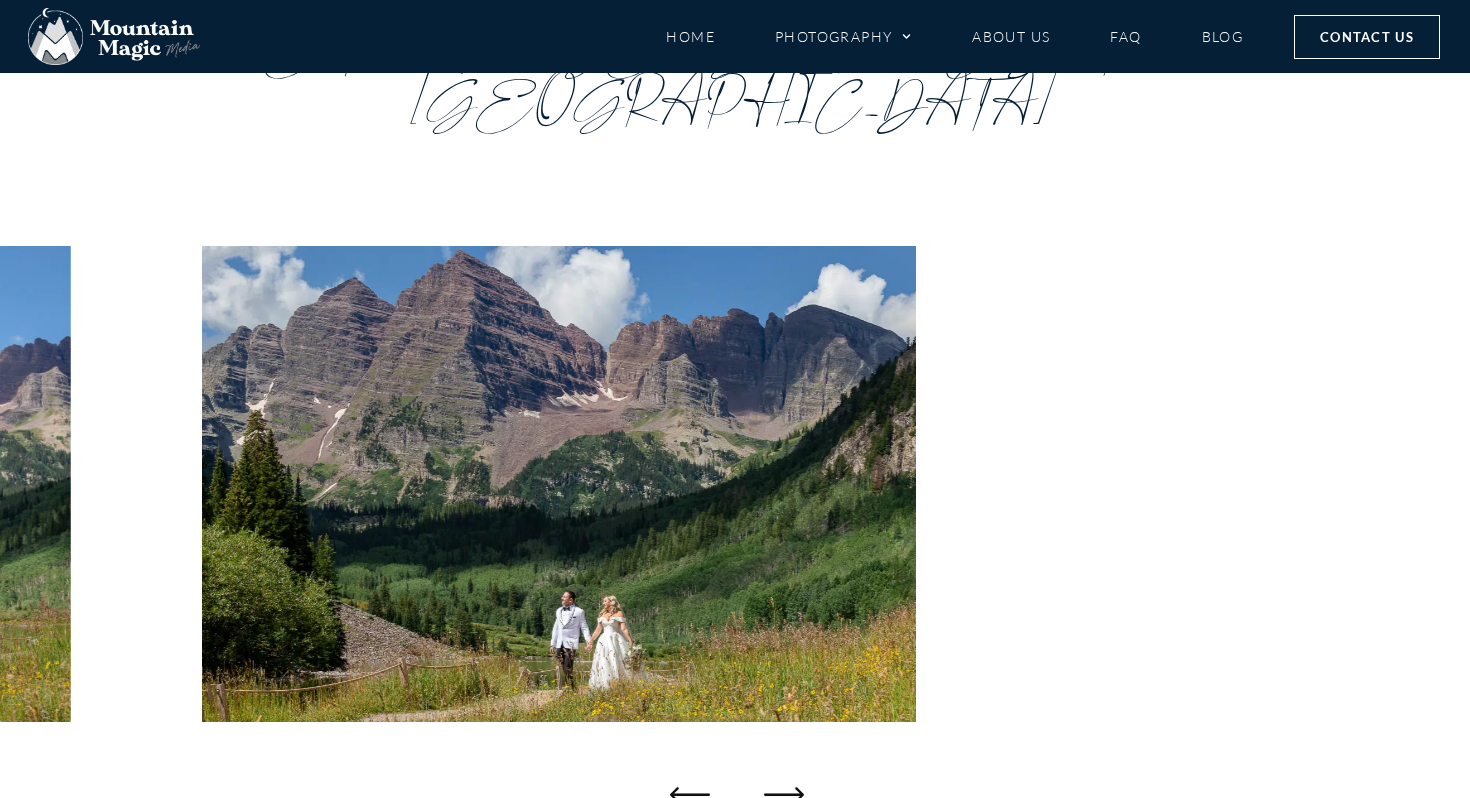 click 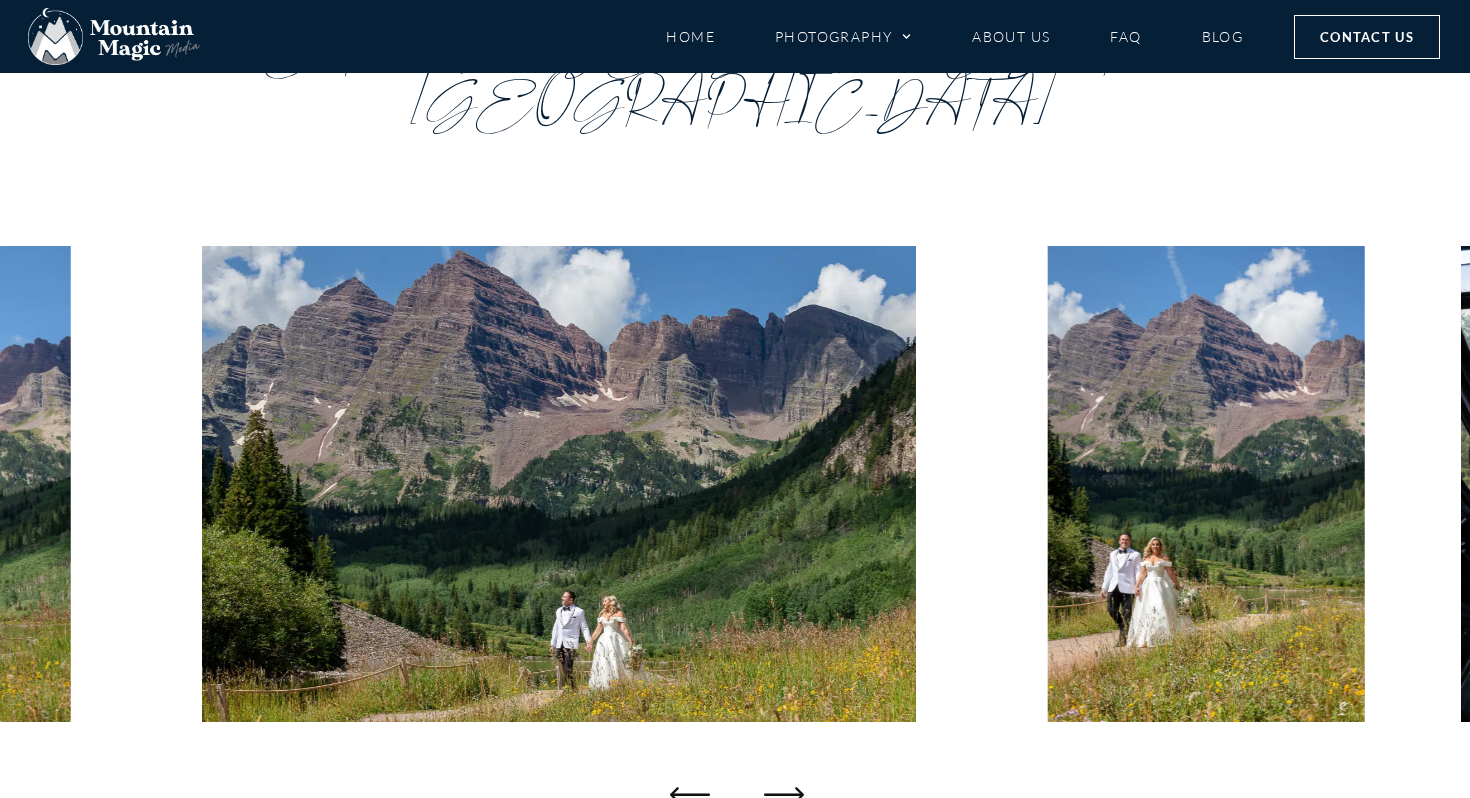 click 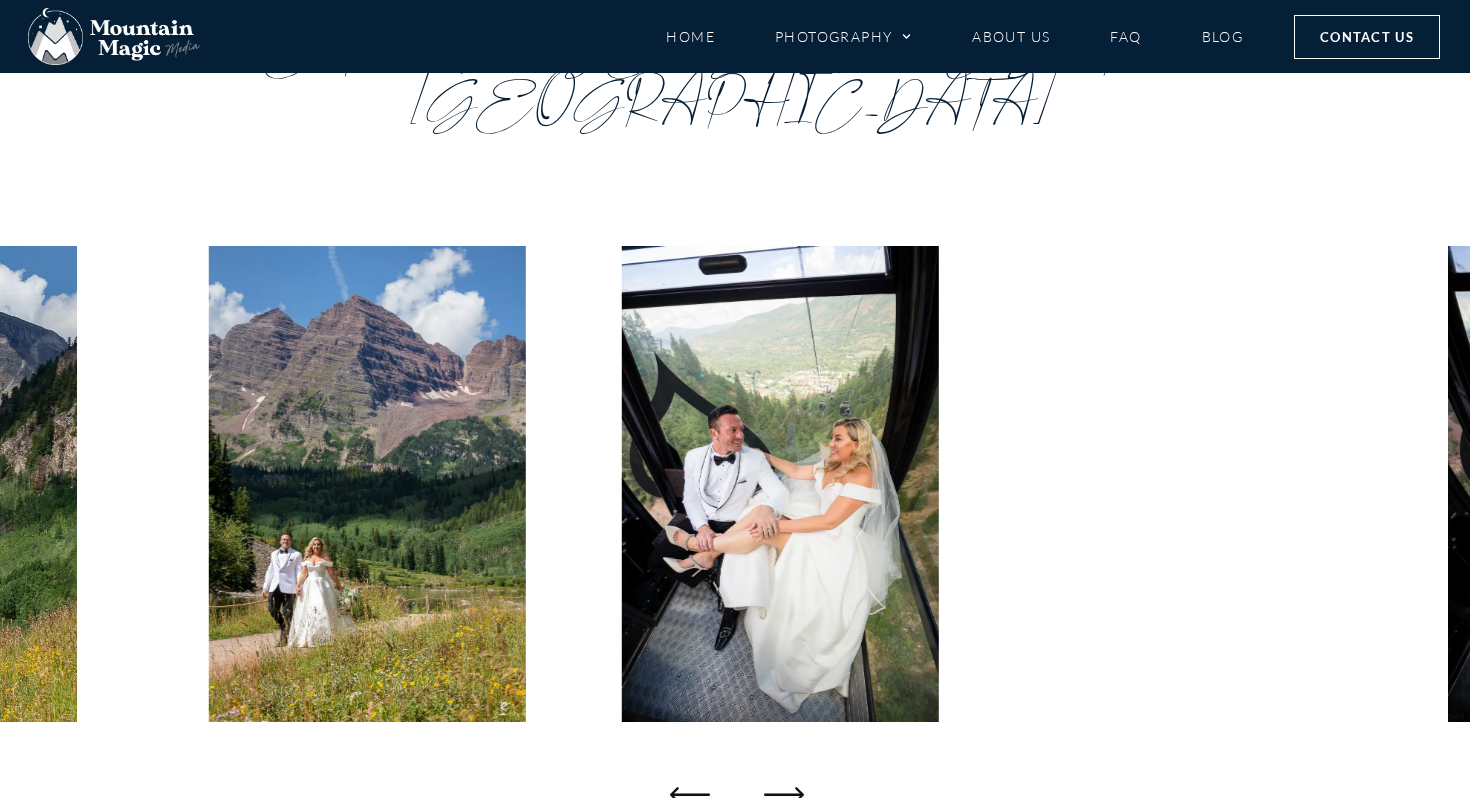 click 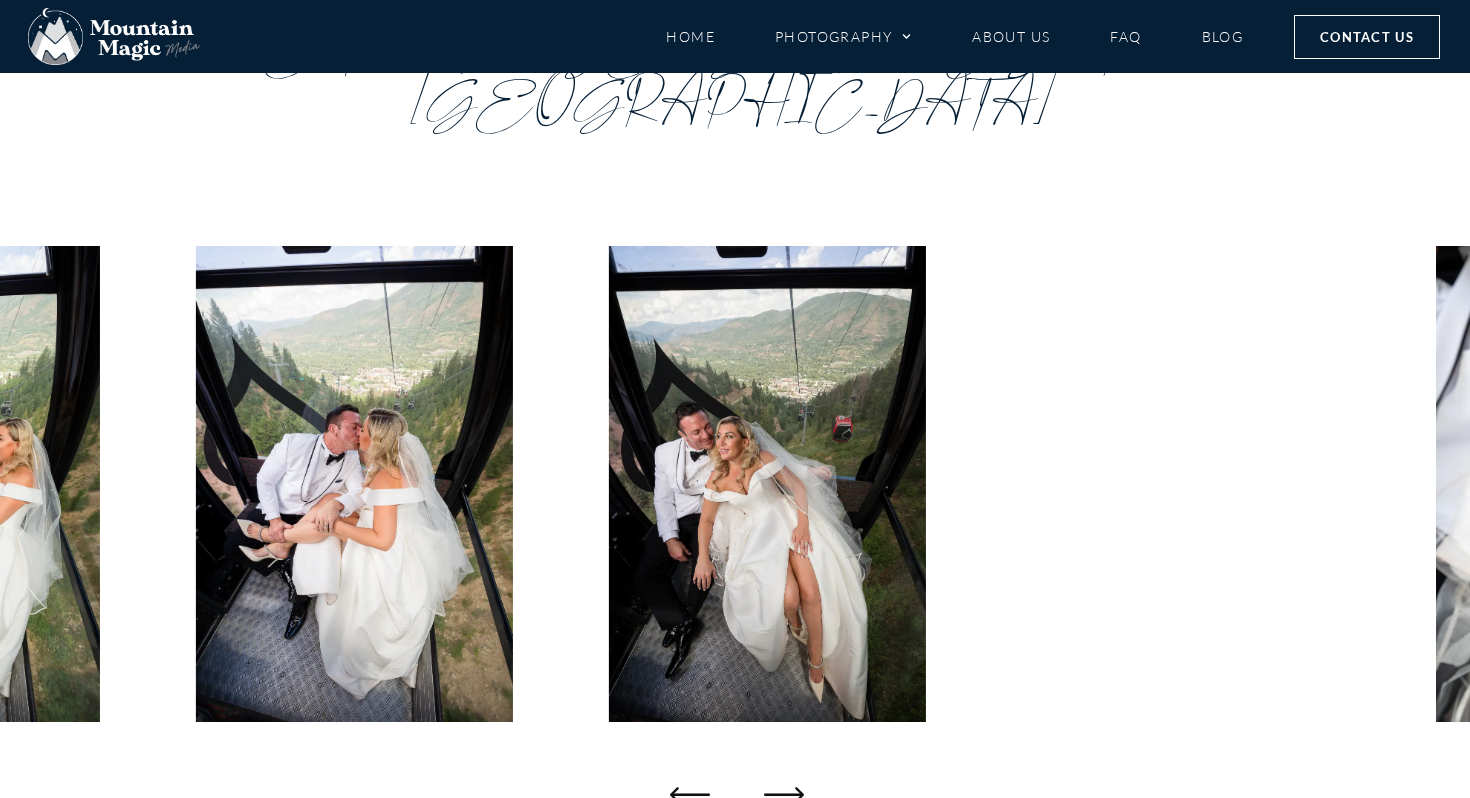 click 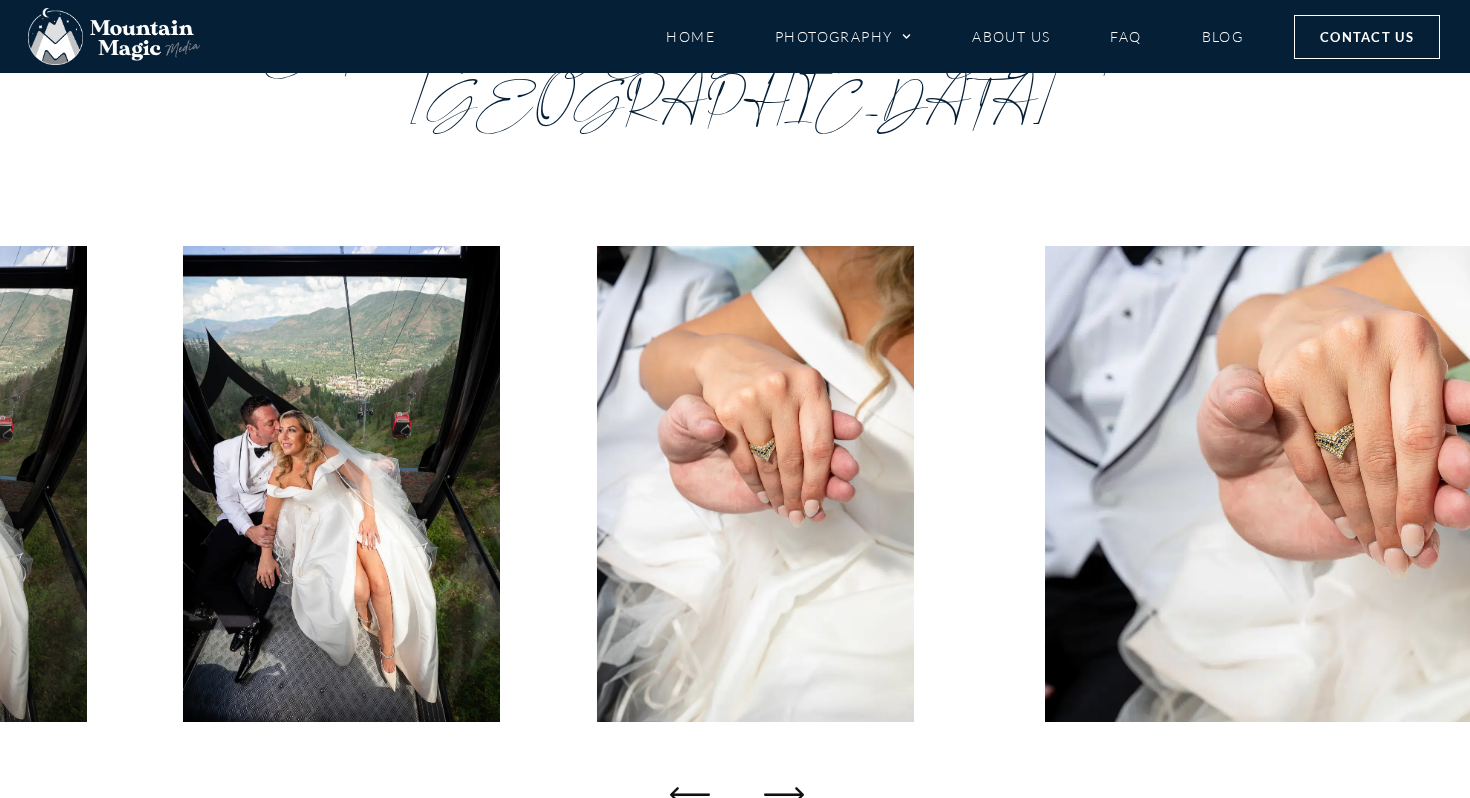 click 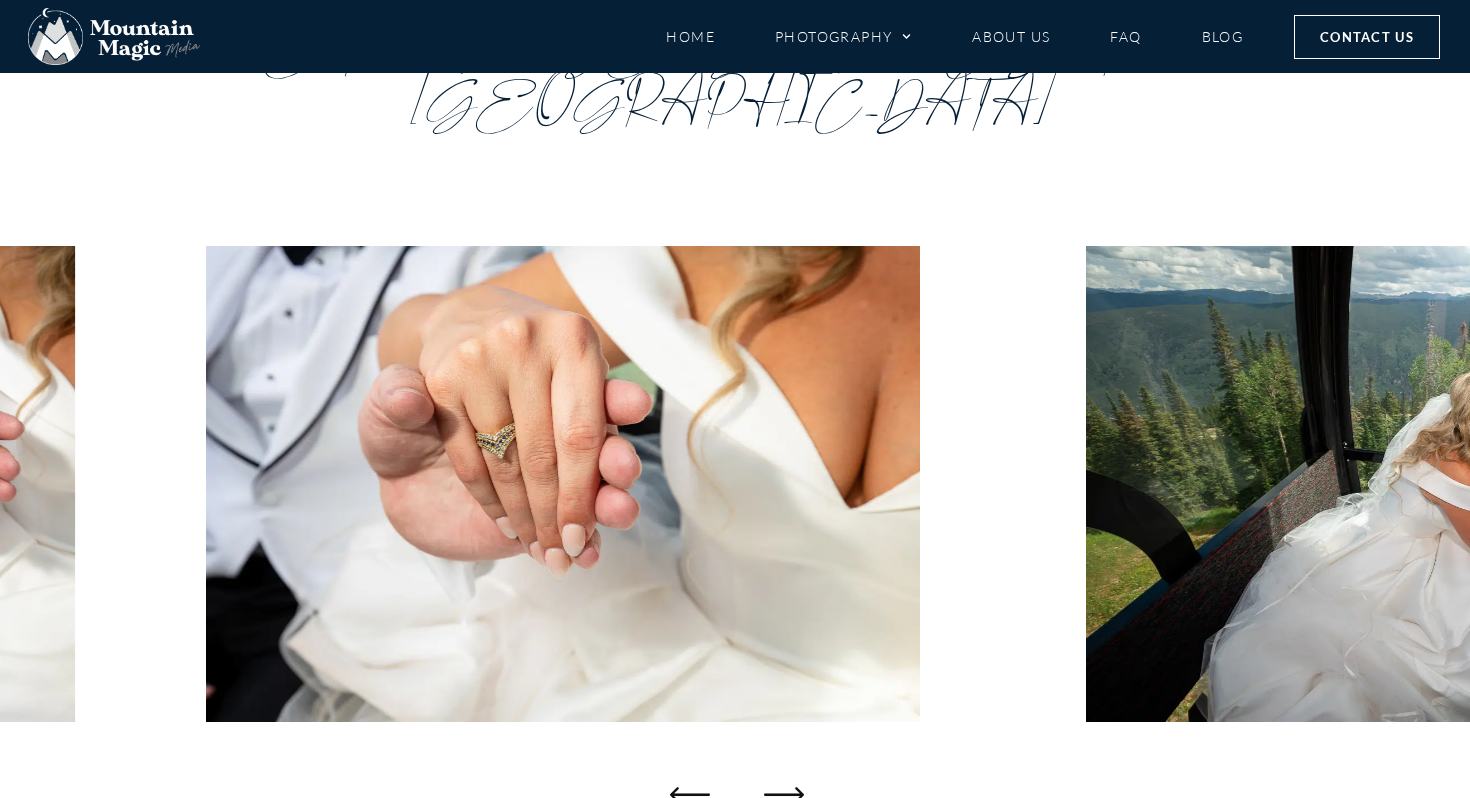click 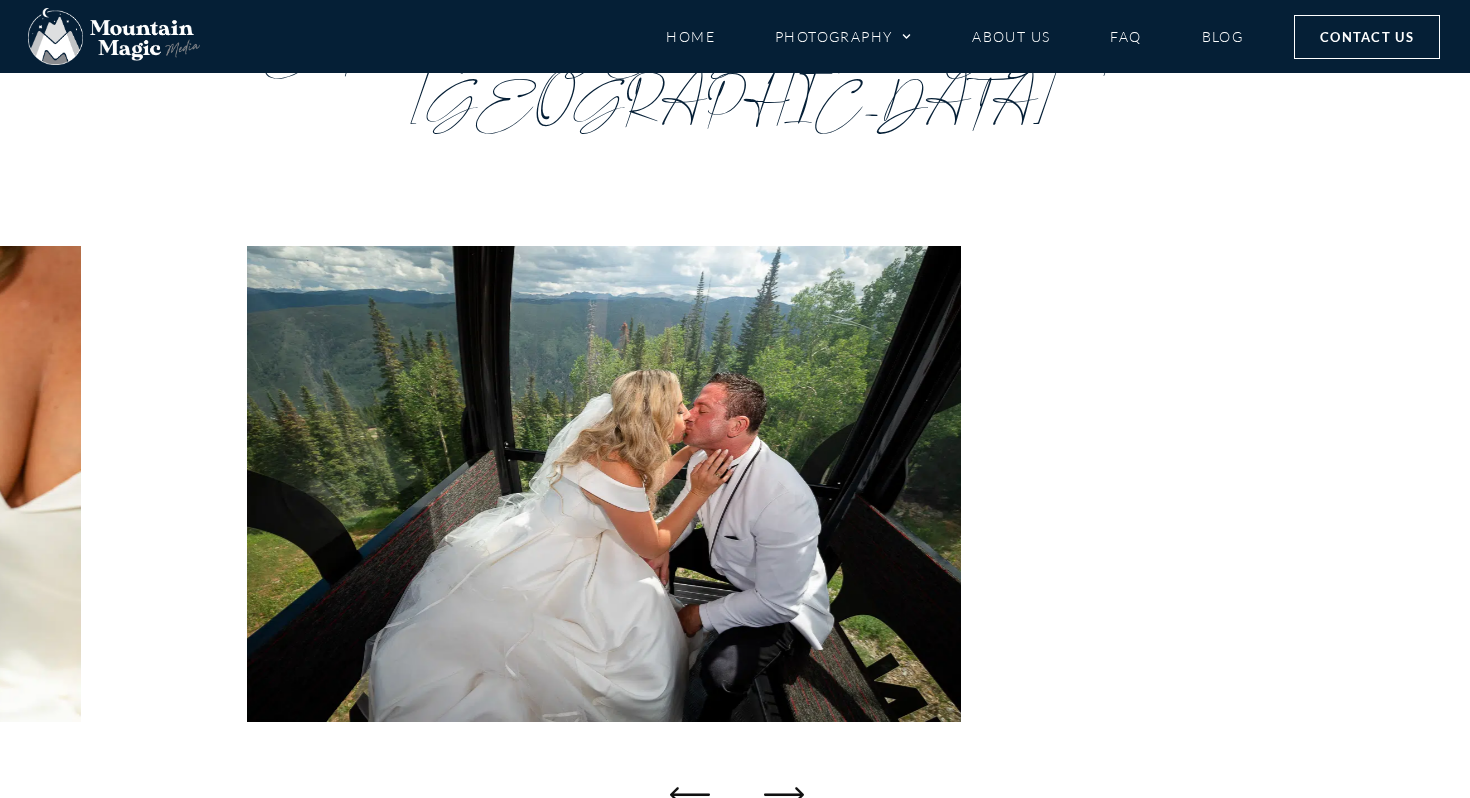 click 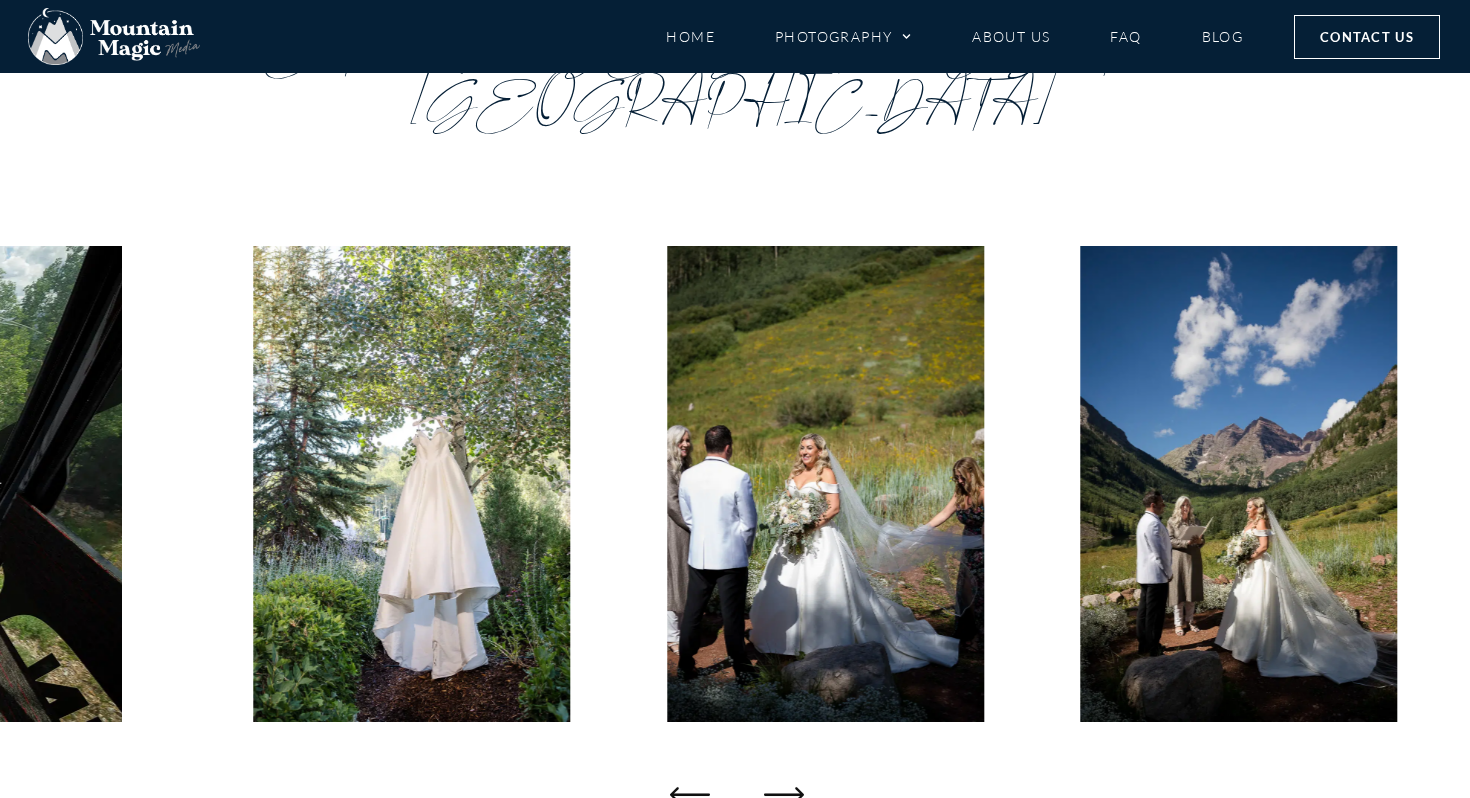 click 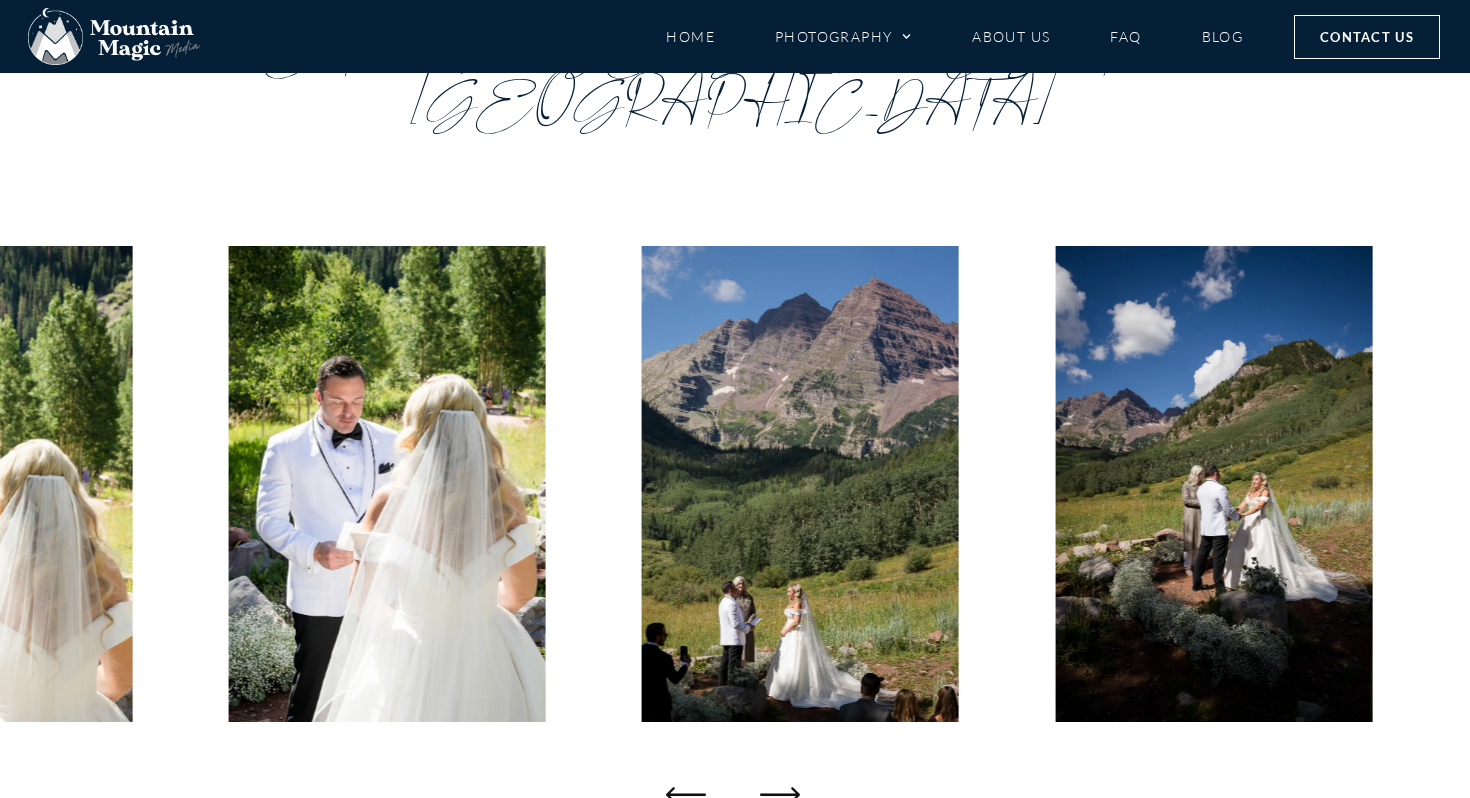 click 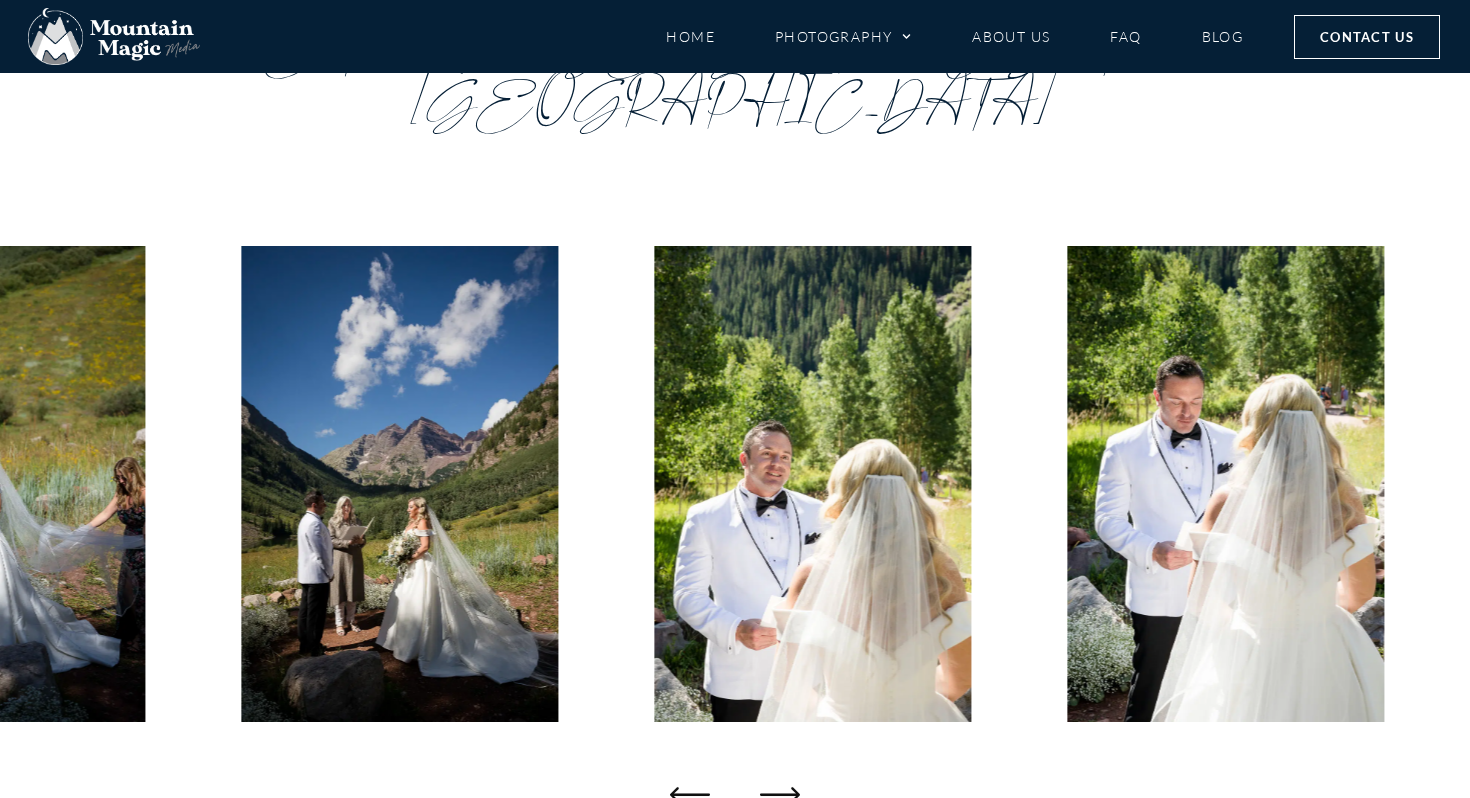 click at bounding box center [735, 484] 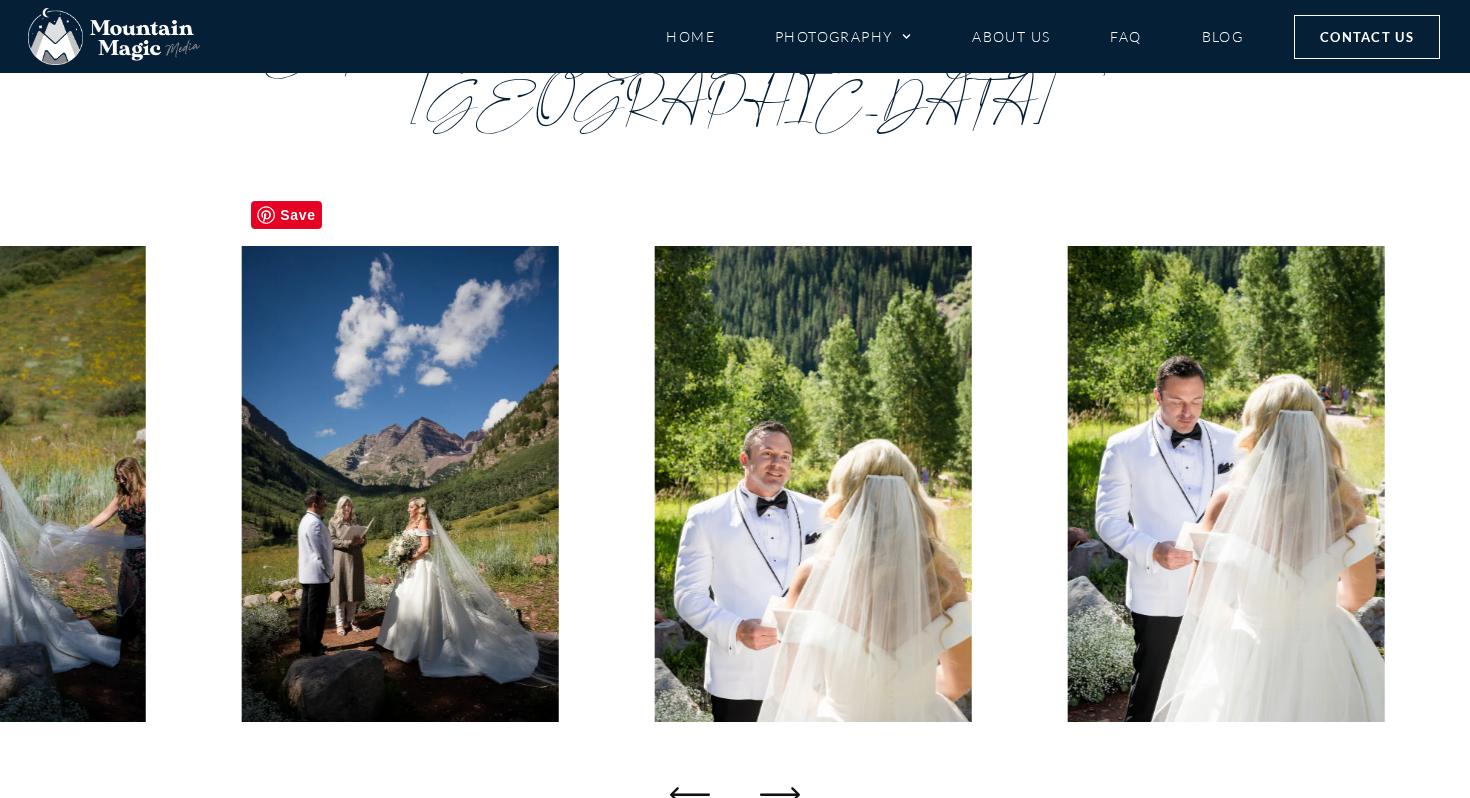 click at bounding box center [399, 484] 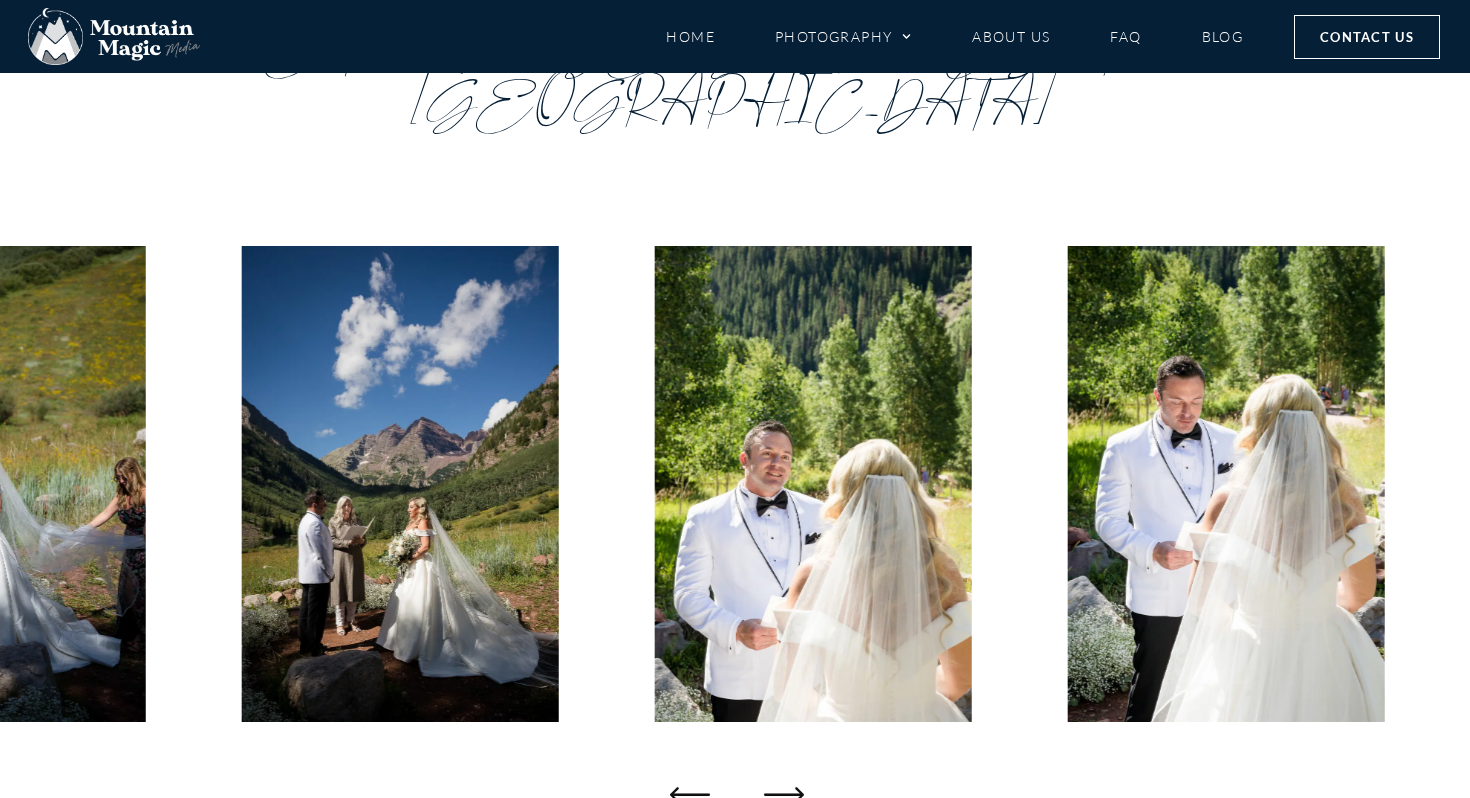 click 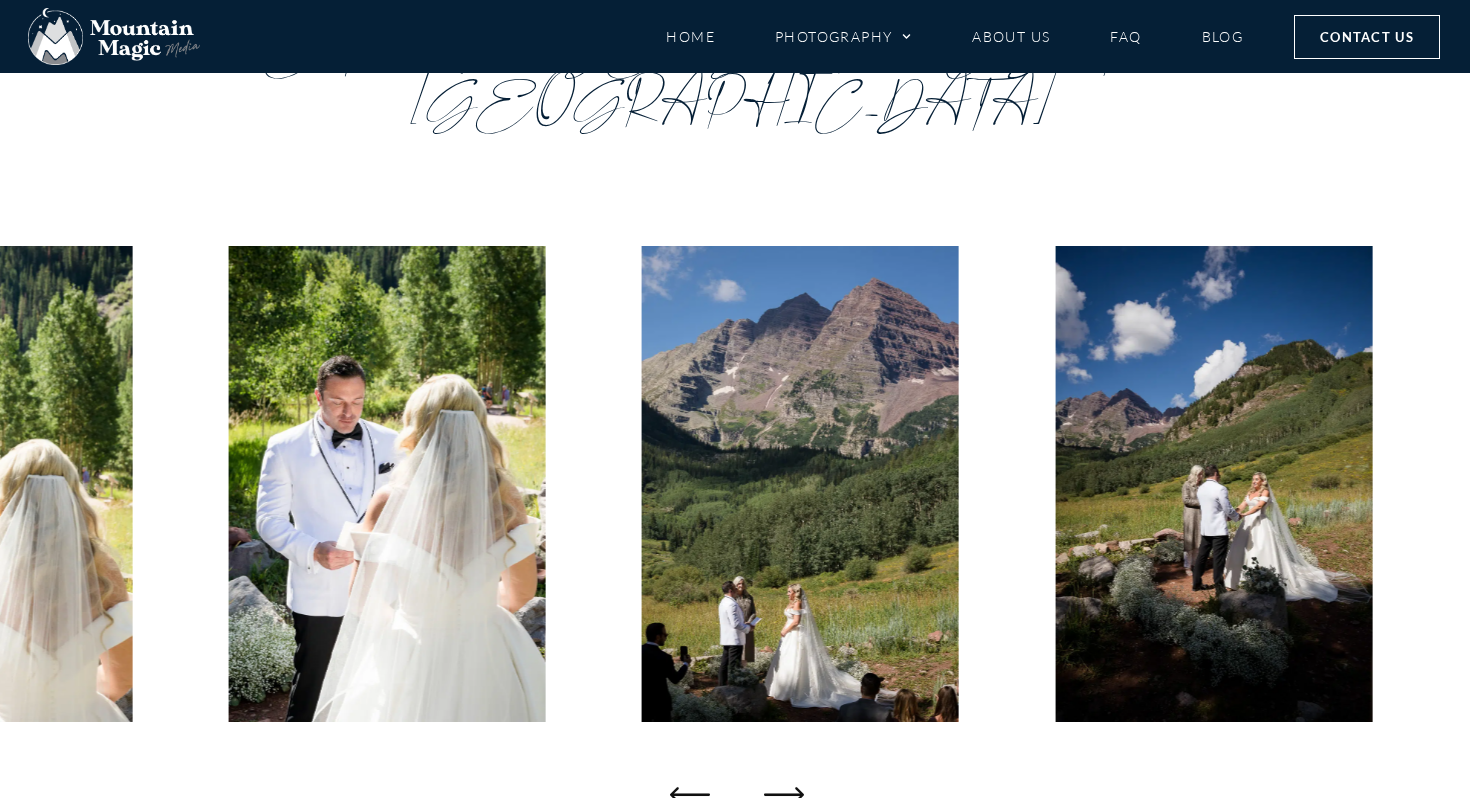 click 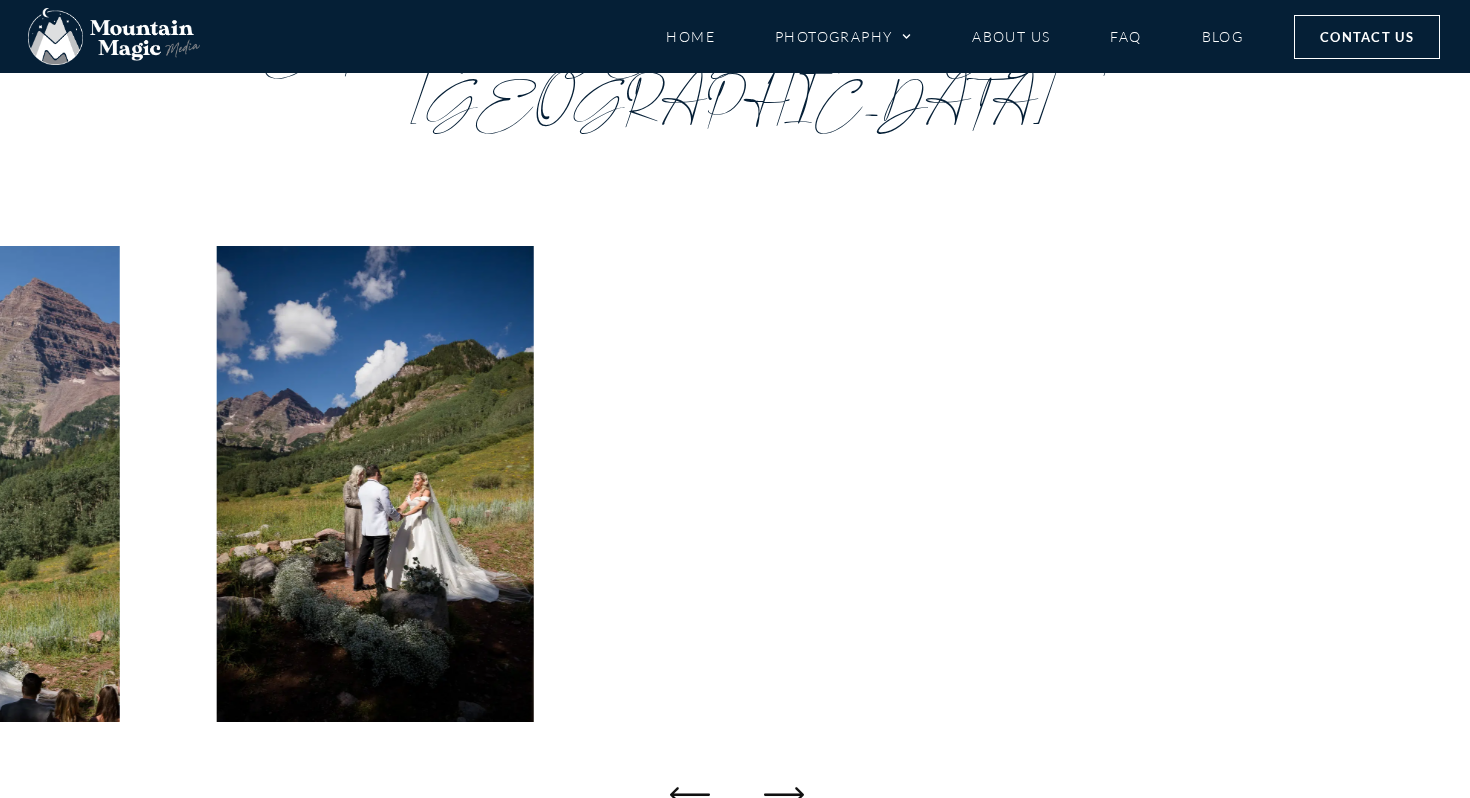 click 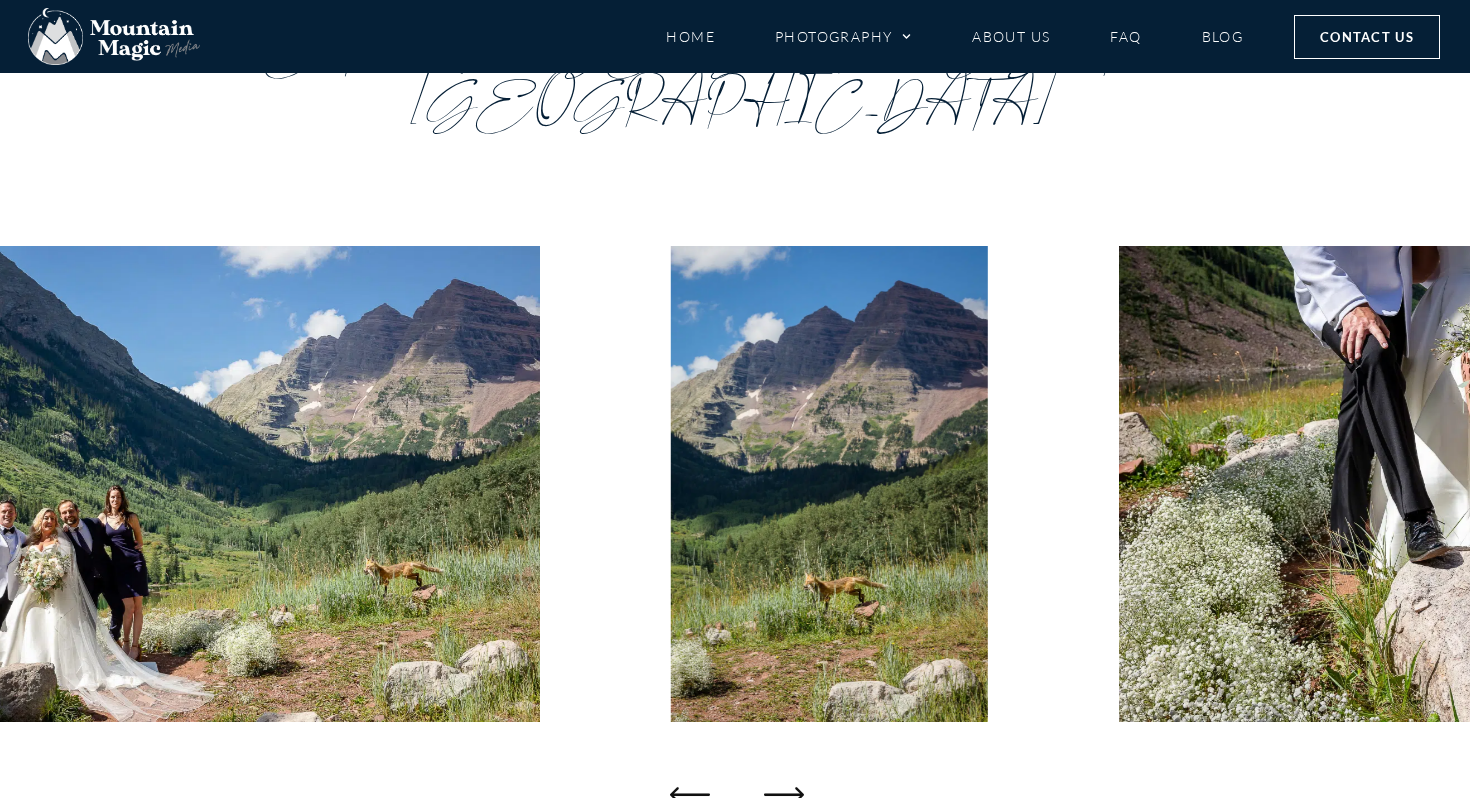click 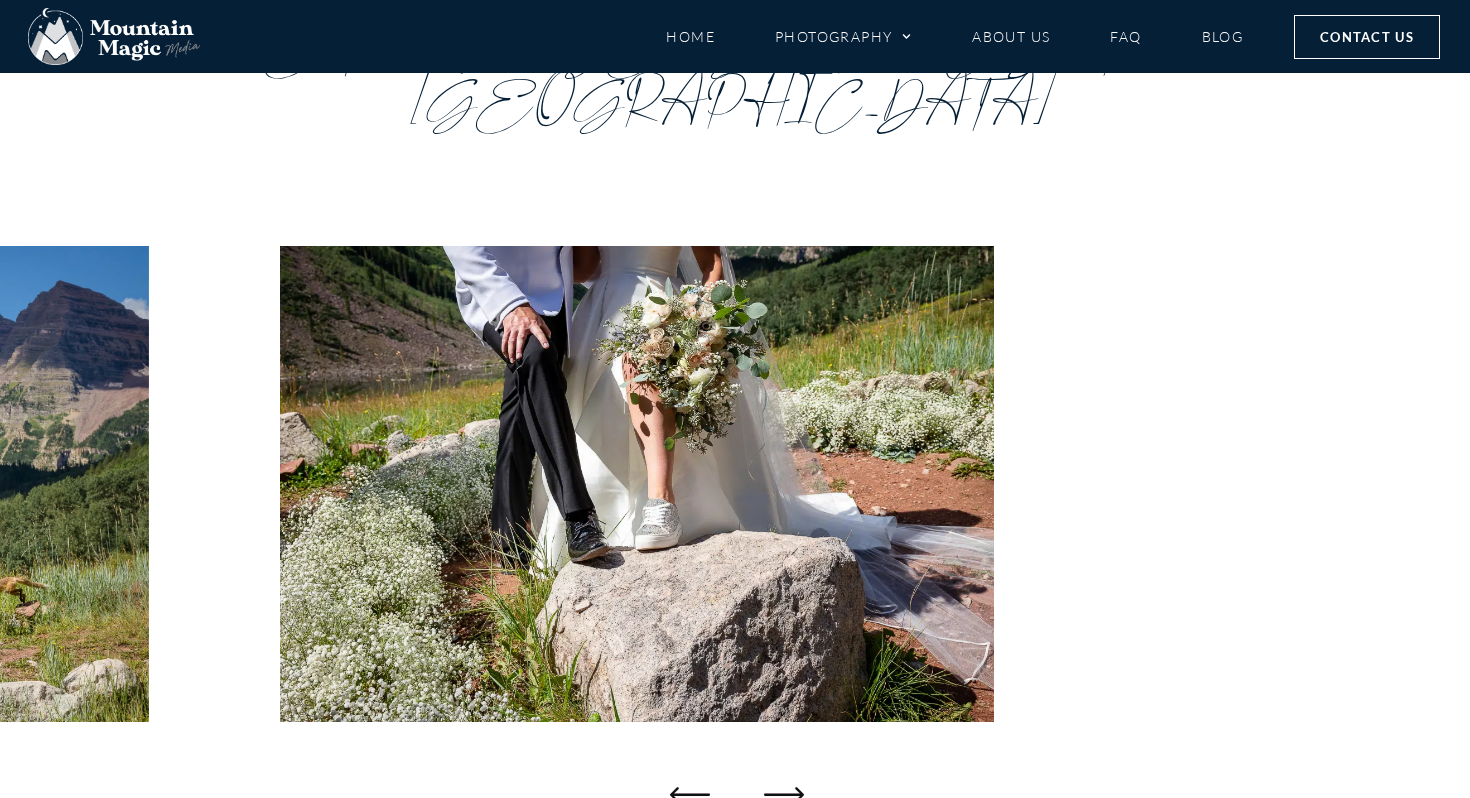 click 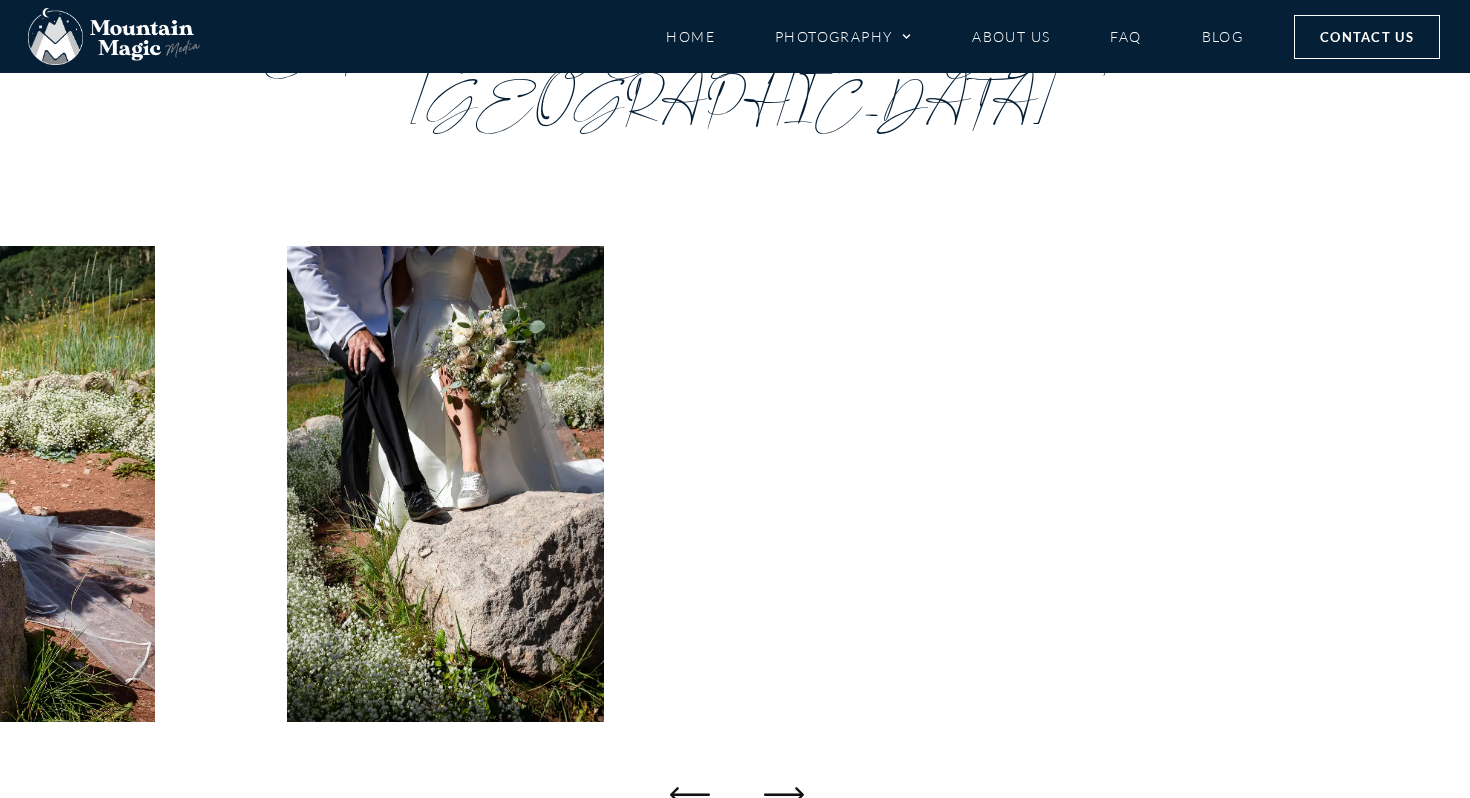 click 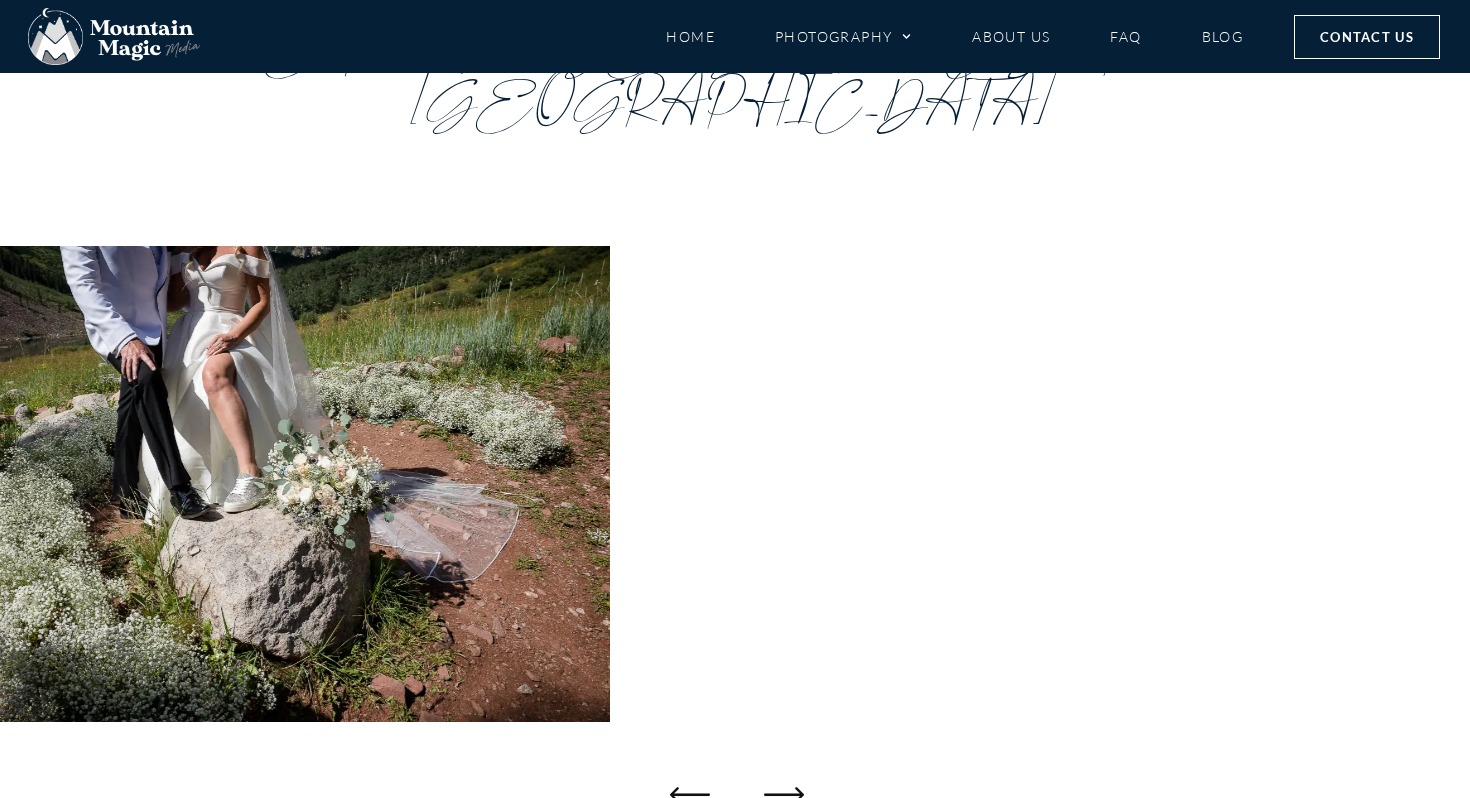 click 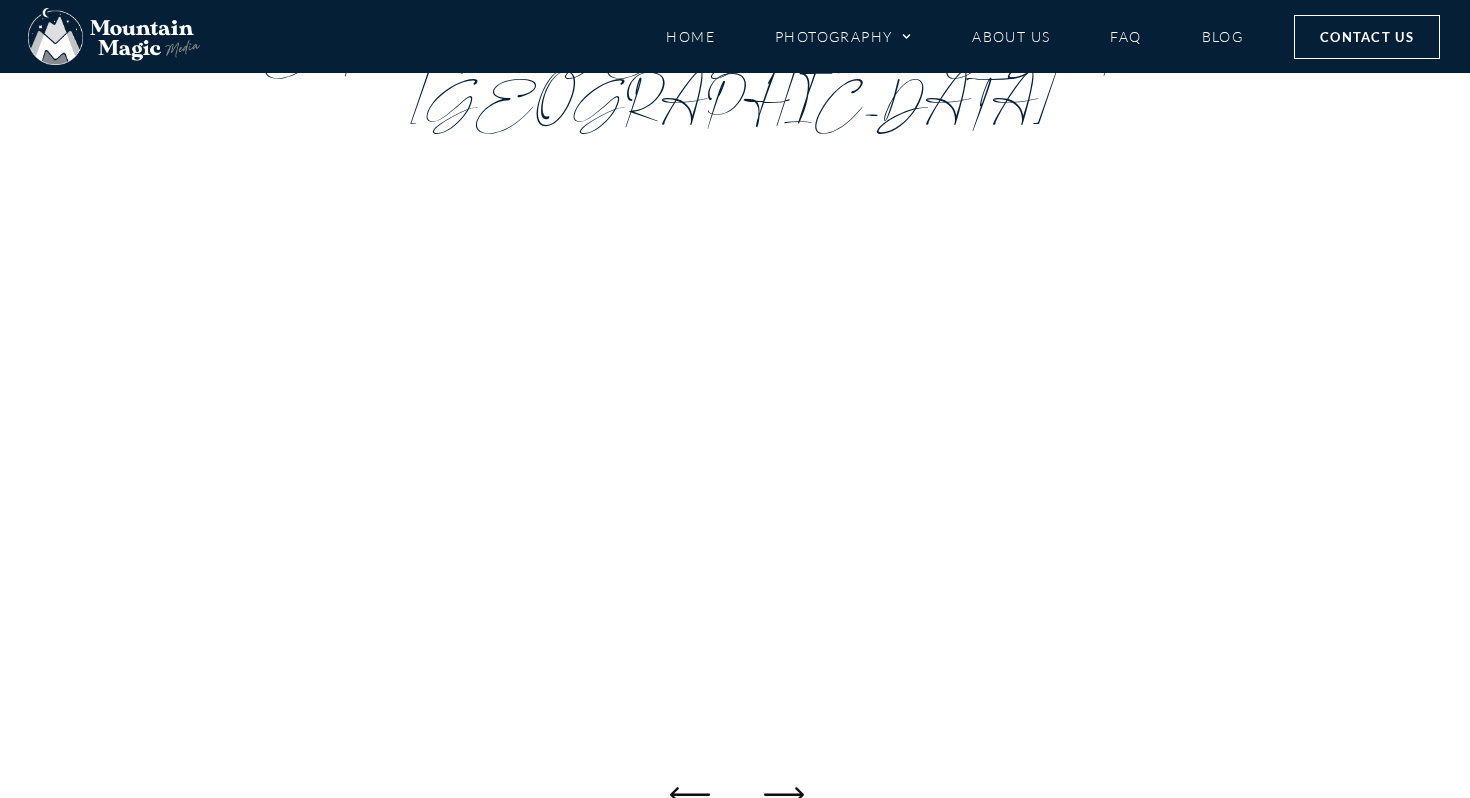 click 